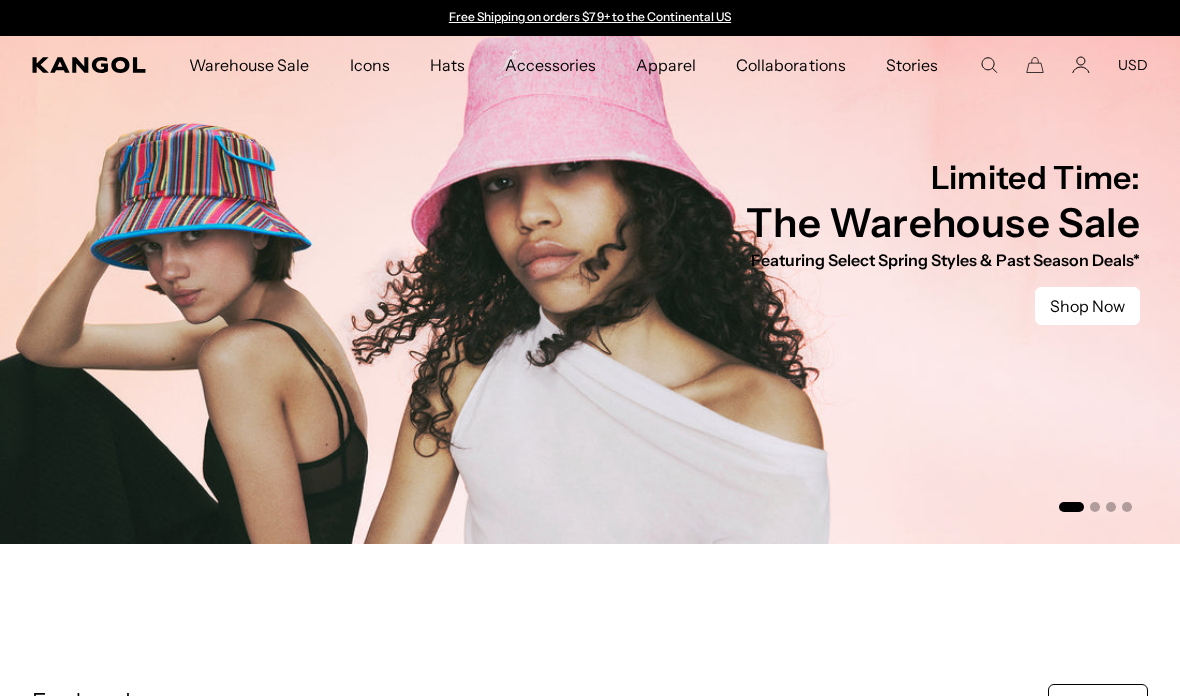 scroll, scrollTop: 0, scrollLeft: 0, axis: both 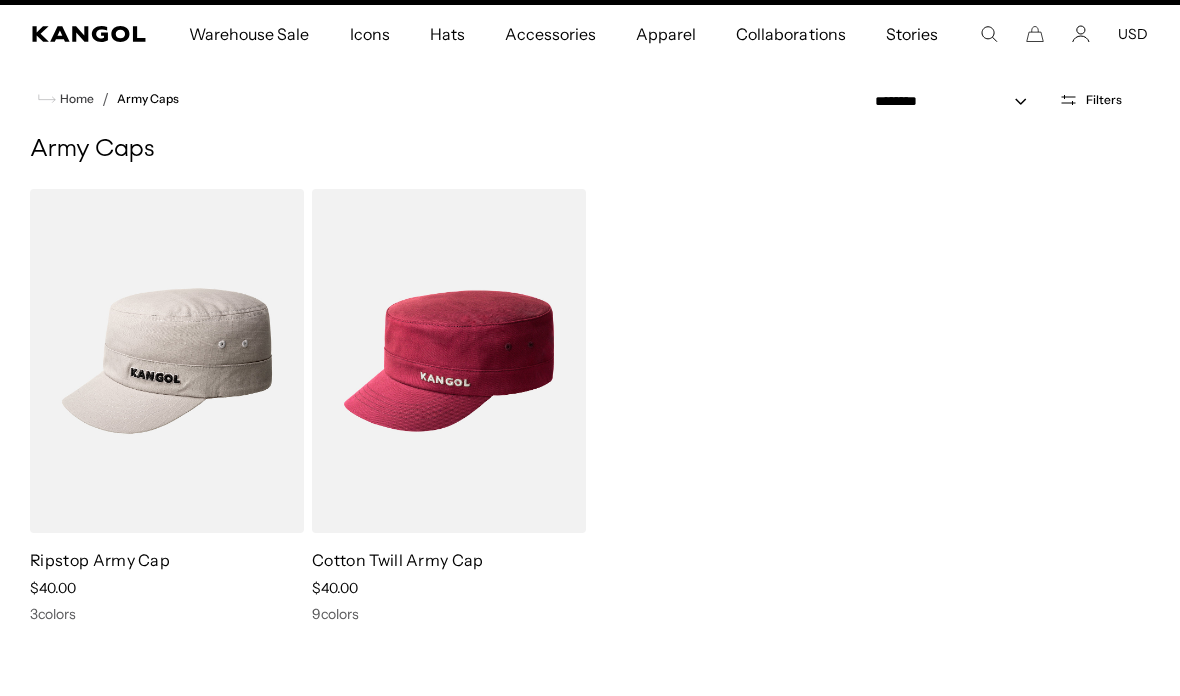 click on "Home" at bounding box center (75, 99) 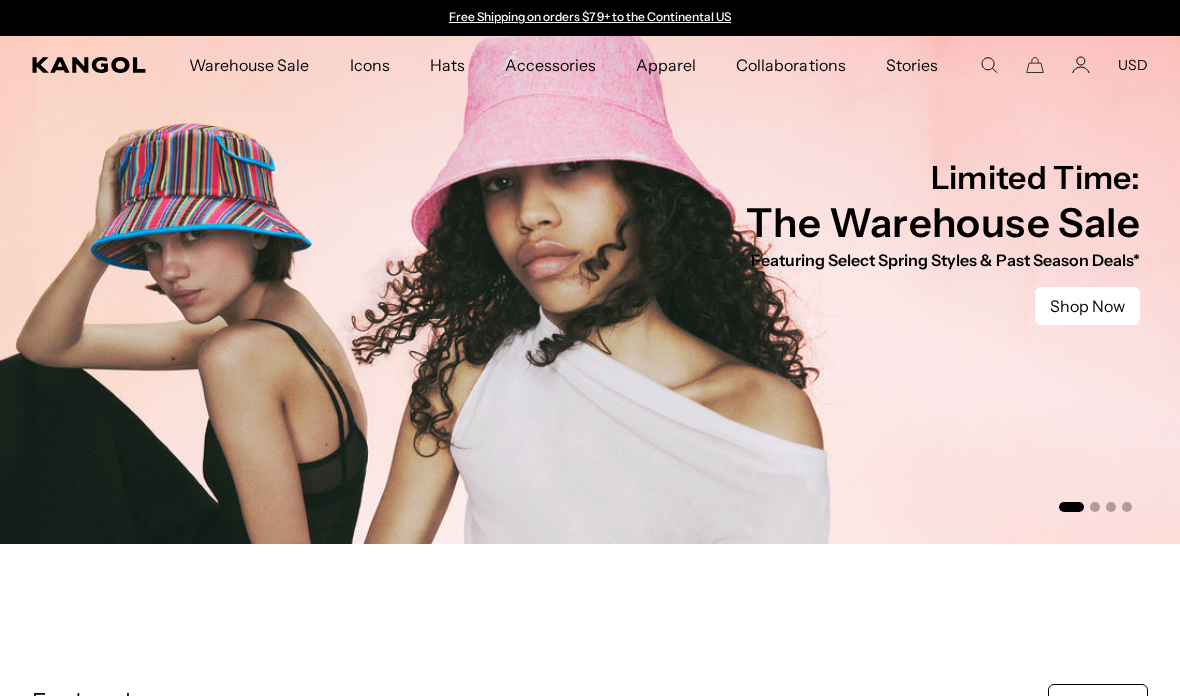 scroll, scrollTop: 0, scrollLeft: 0, axis: both 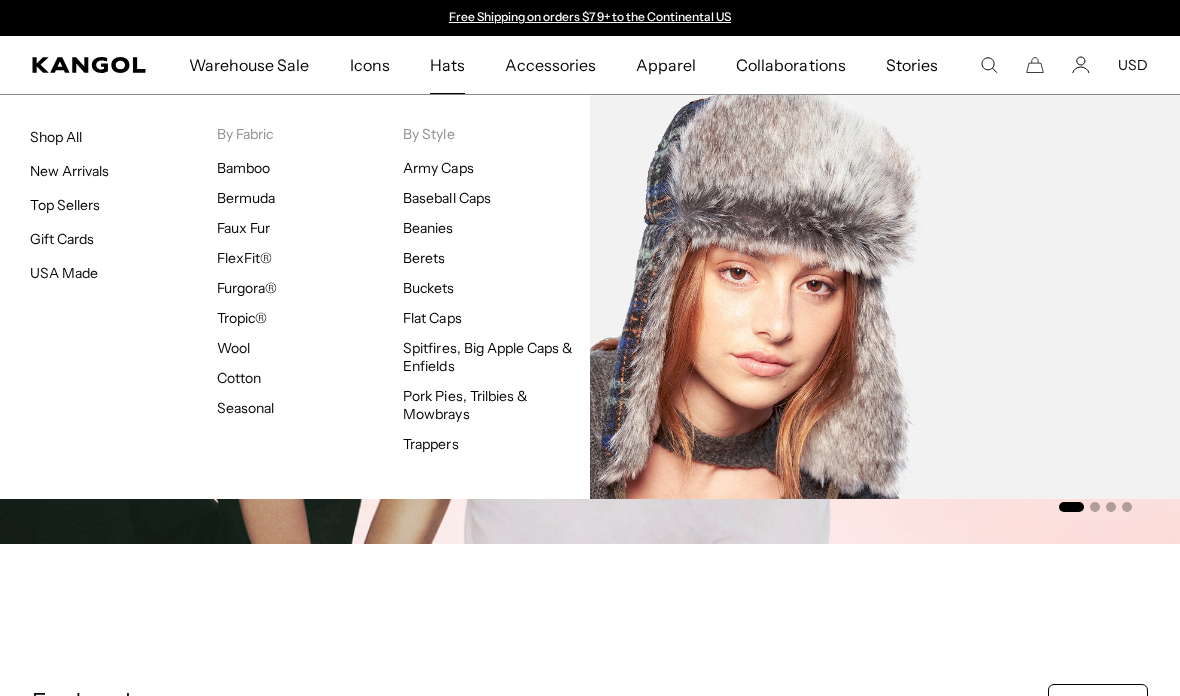 click on "Trappers" at bounding box center [430, 444] 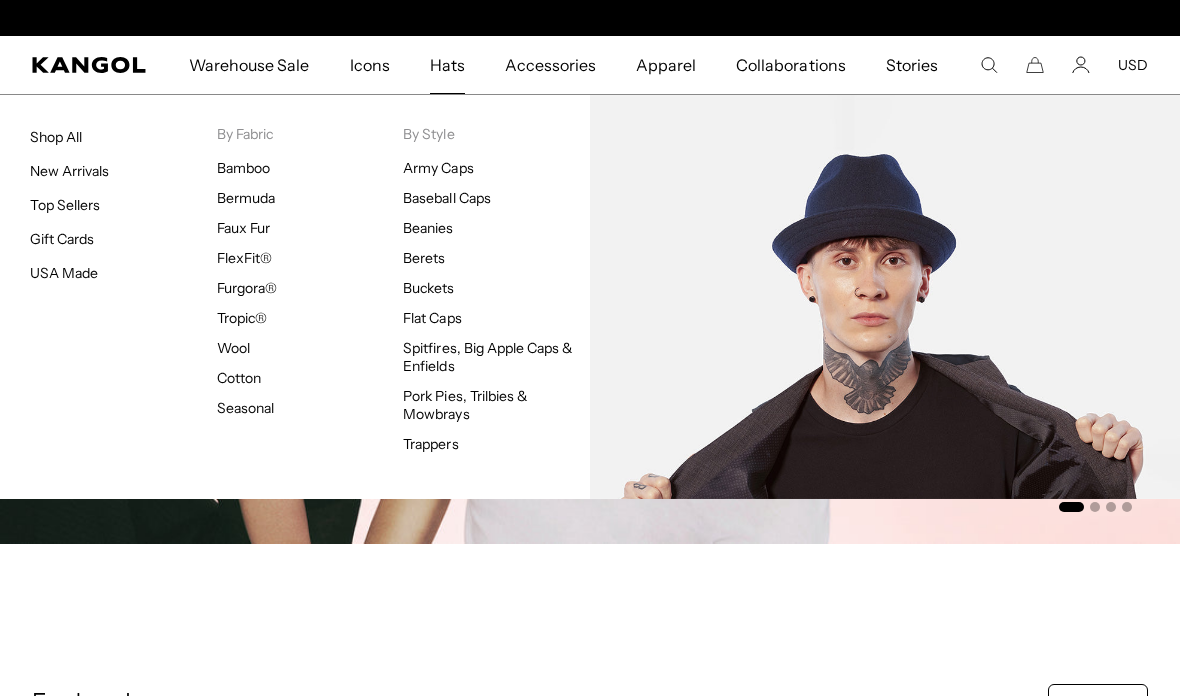 scroll, scrollTop: 0, scrollLeft: 0, axis: both 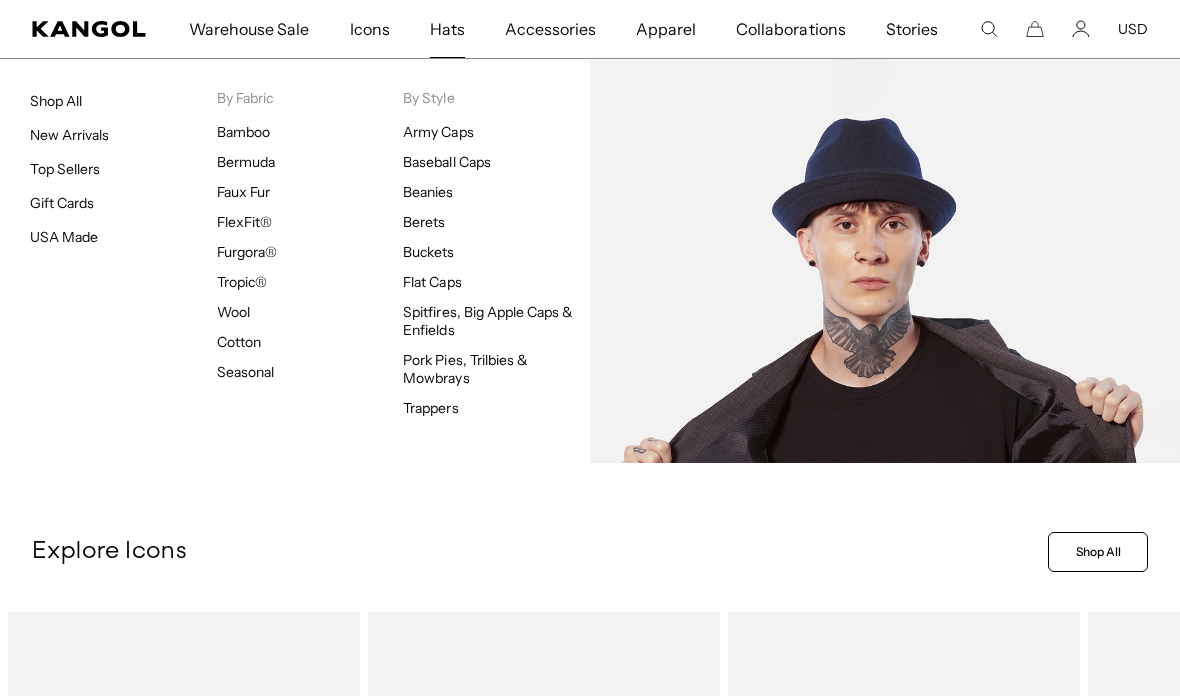 click on "Pork Pies, Trilbies & Mowbrays" at bounding box center [465, 369] 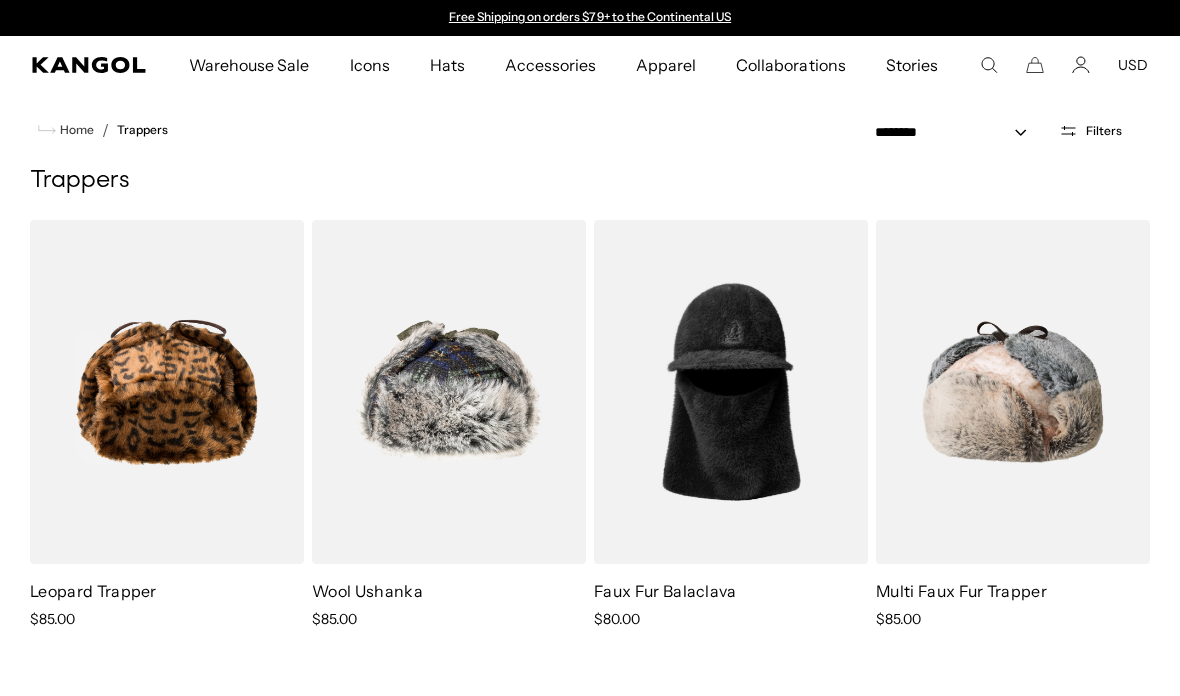 scroll, scrollTop: 0, scrollLeft: 0, axis: both 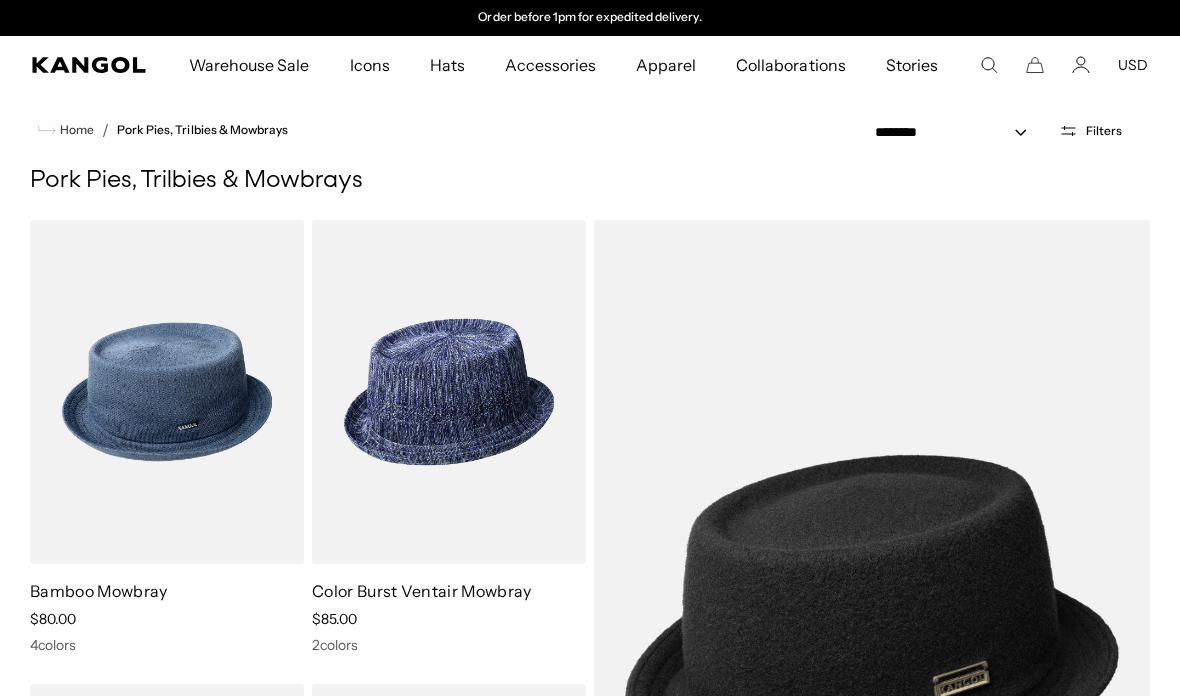 click on "Pork Pies, Trilbies & Mowbrays" at bounding box center [202, 130] 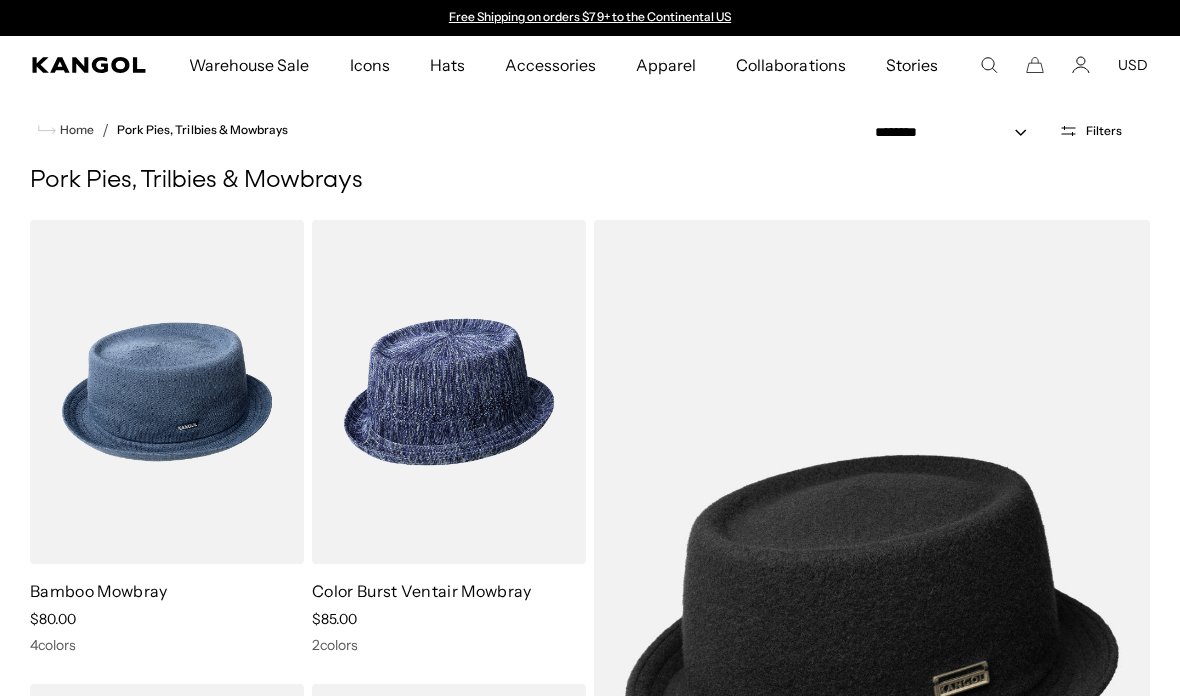 scroll, scrollTop: 0, scrollLeft: 0, axis: both 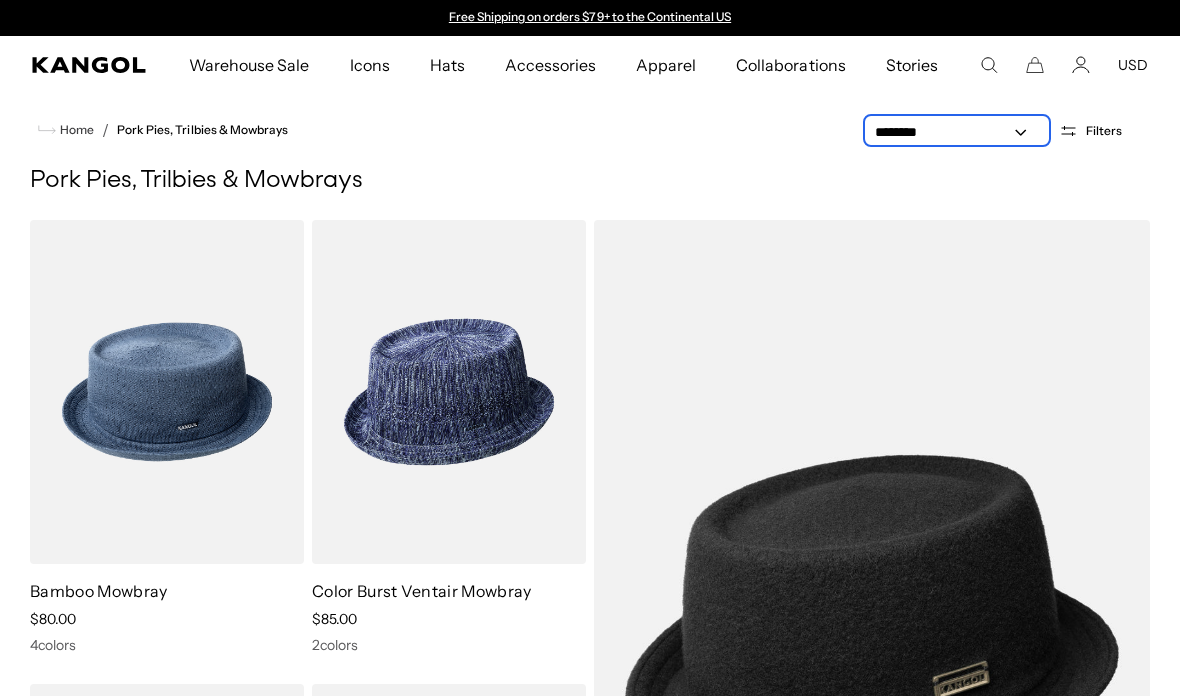 click on "**********" at bounding box center (957, 132) 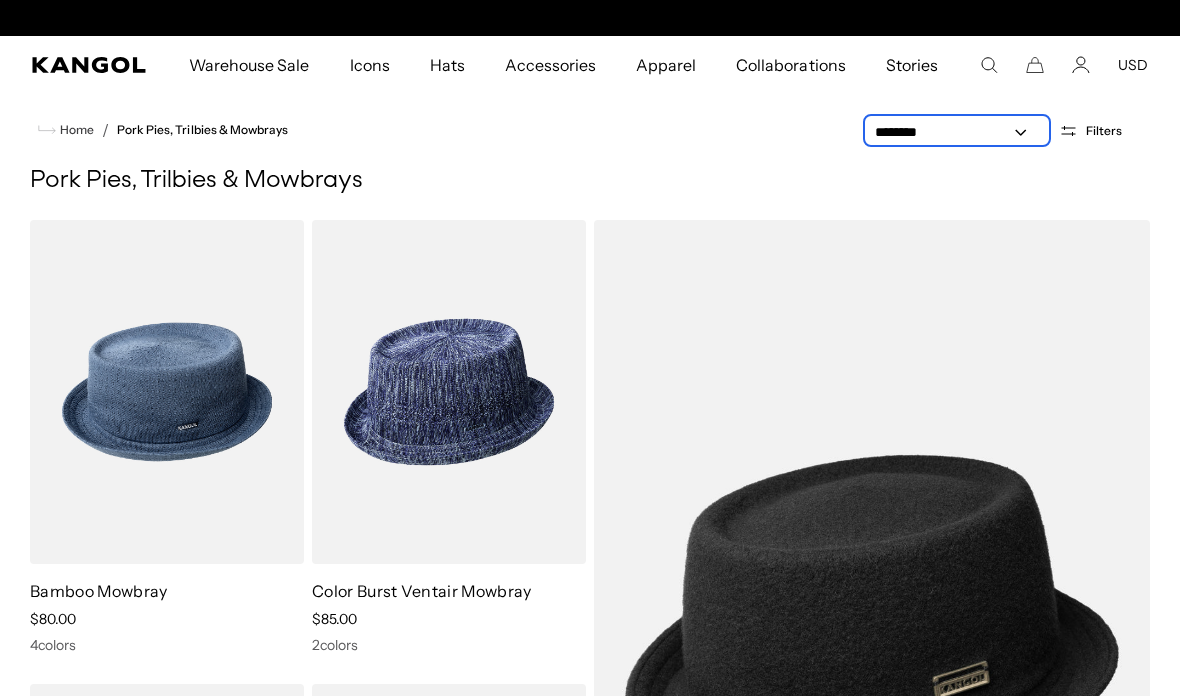 scroll, scrollTop: 0, scrollLeft: 0, axis: both 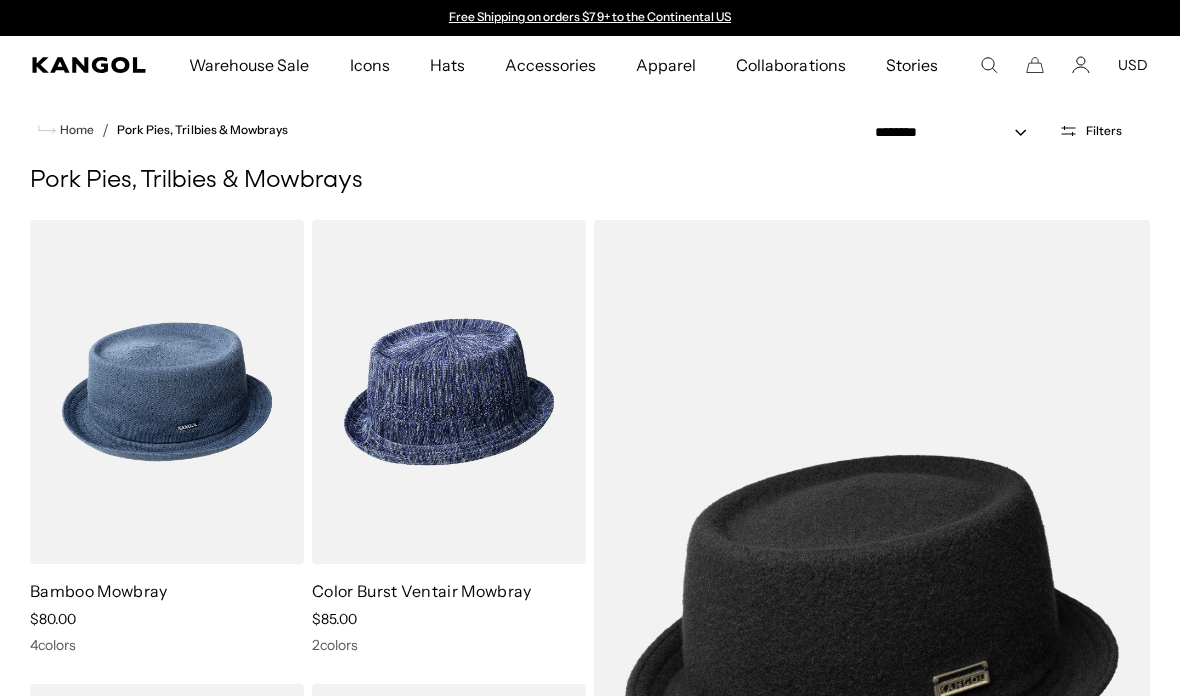 click on "Filters" at bounding box center [1104, 131] 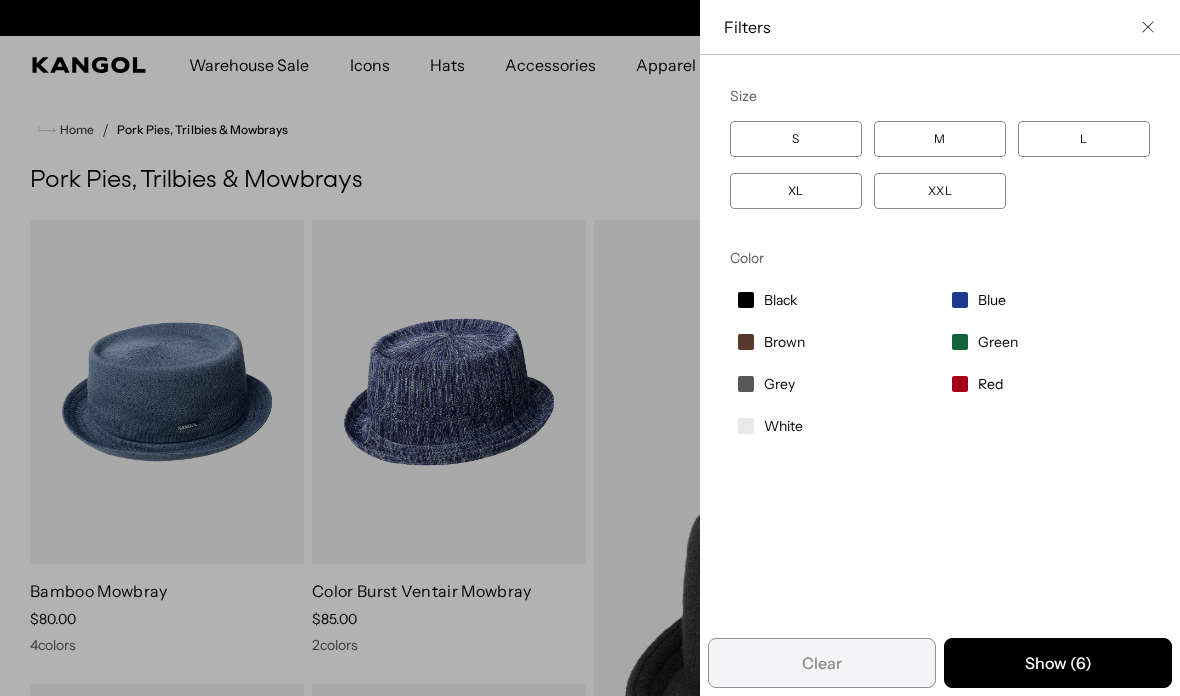 scroll, scrollTop: 0, scrollLeft: 412, axis: horizontal 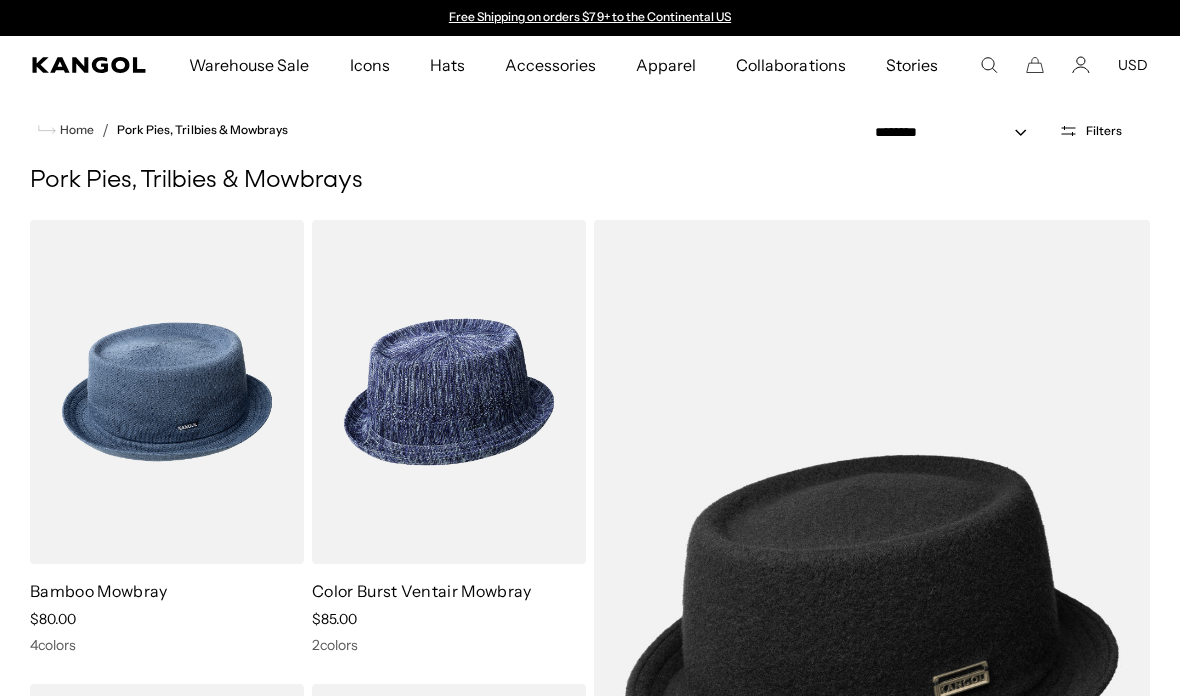 click on "Home" at bounding box center (75, 130) 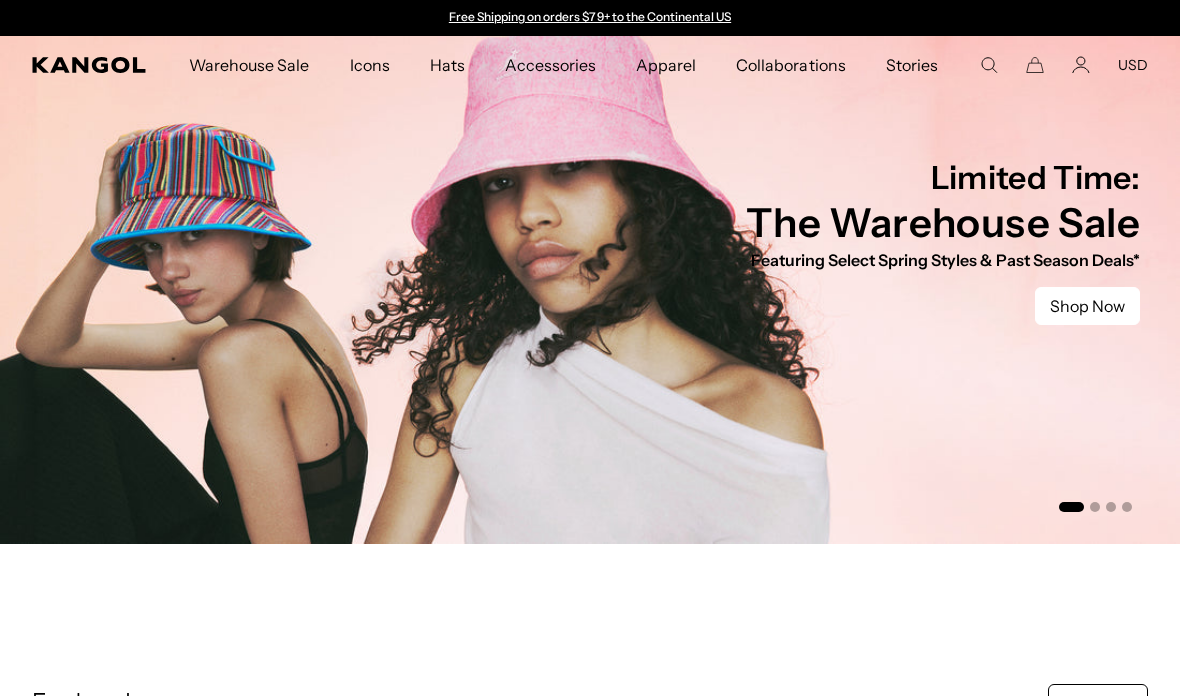 scroll, scrollTop: 0, scrollLeft: 0, axis: both 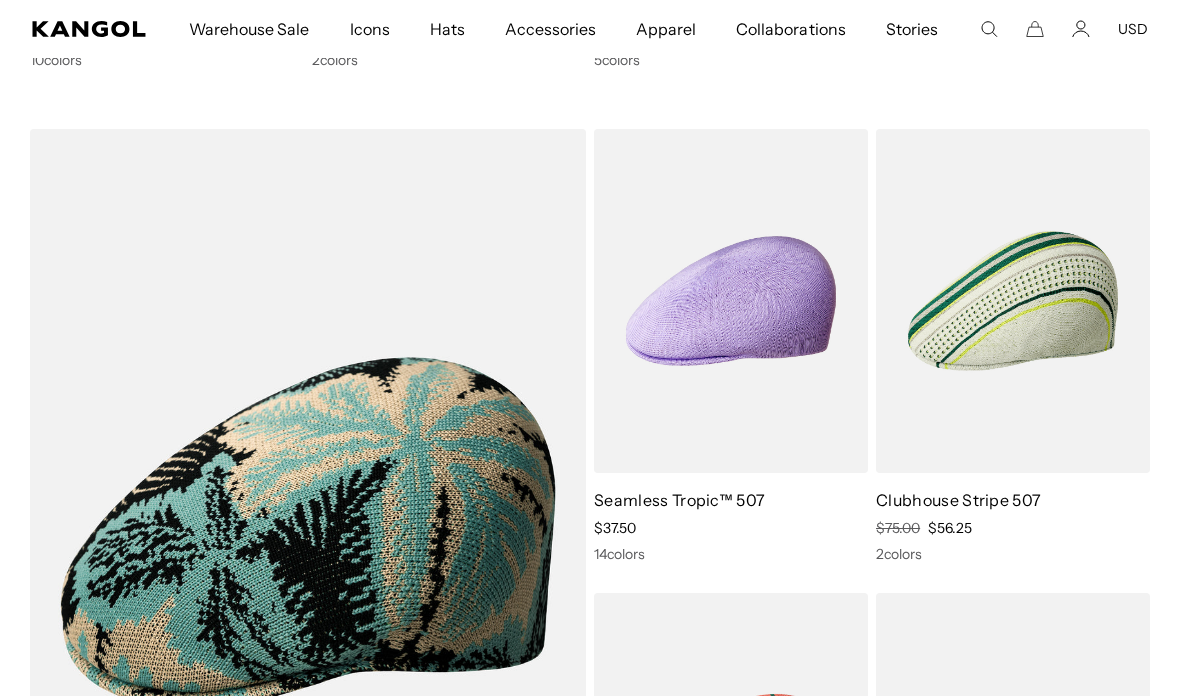 click at bounding box center (0, 0) 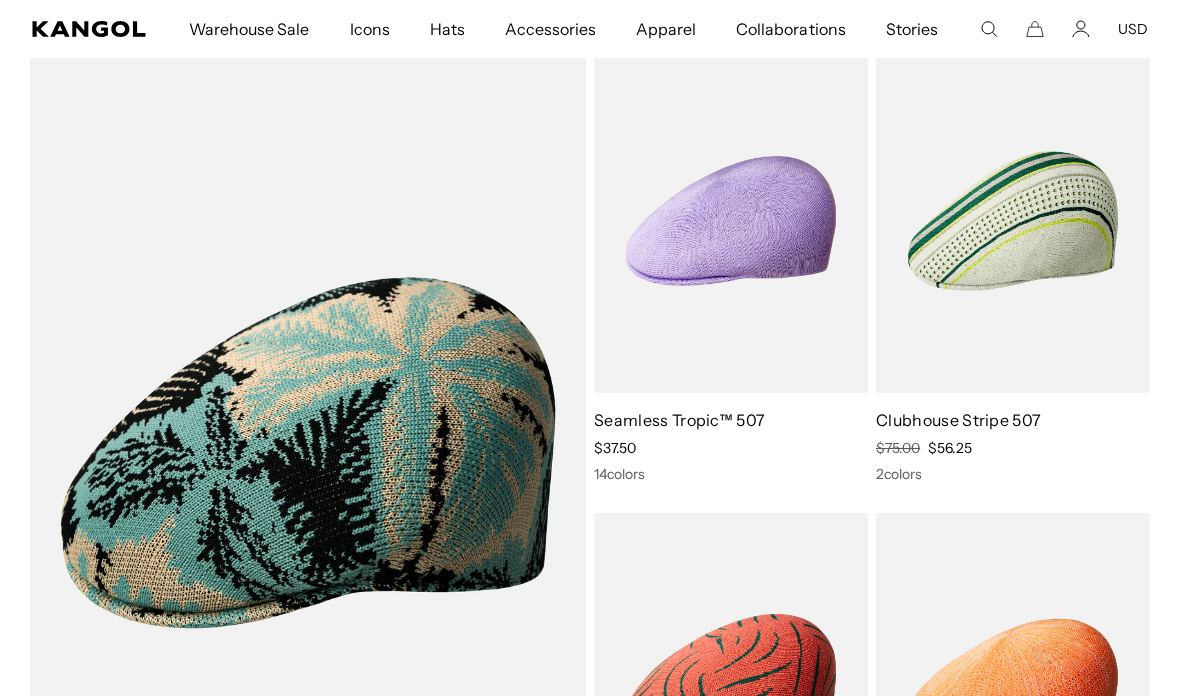 scroll, scrollTop: 0, scrollLeft: 412, axis: horizontal 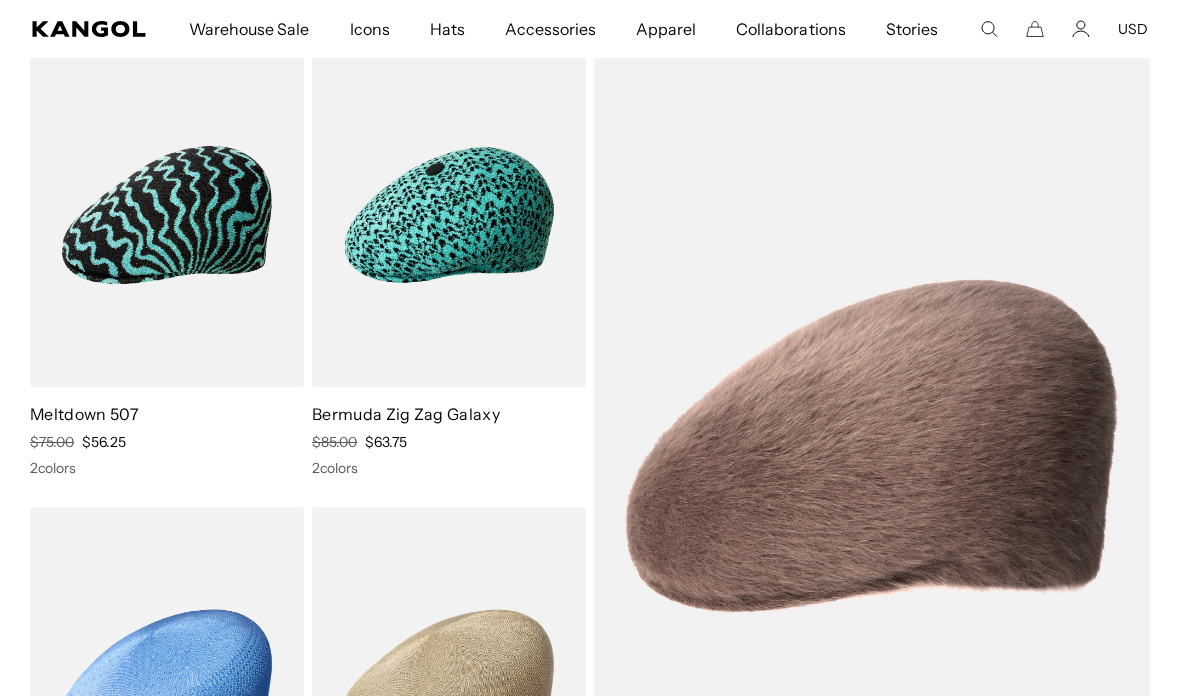 click at bounding box center (0, 0) 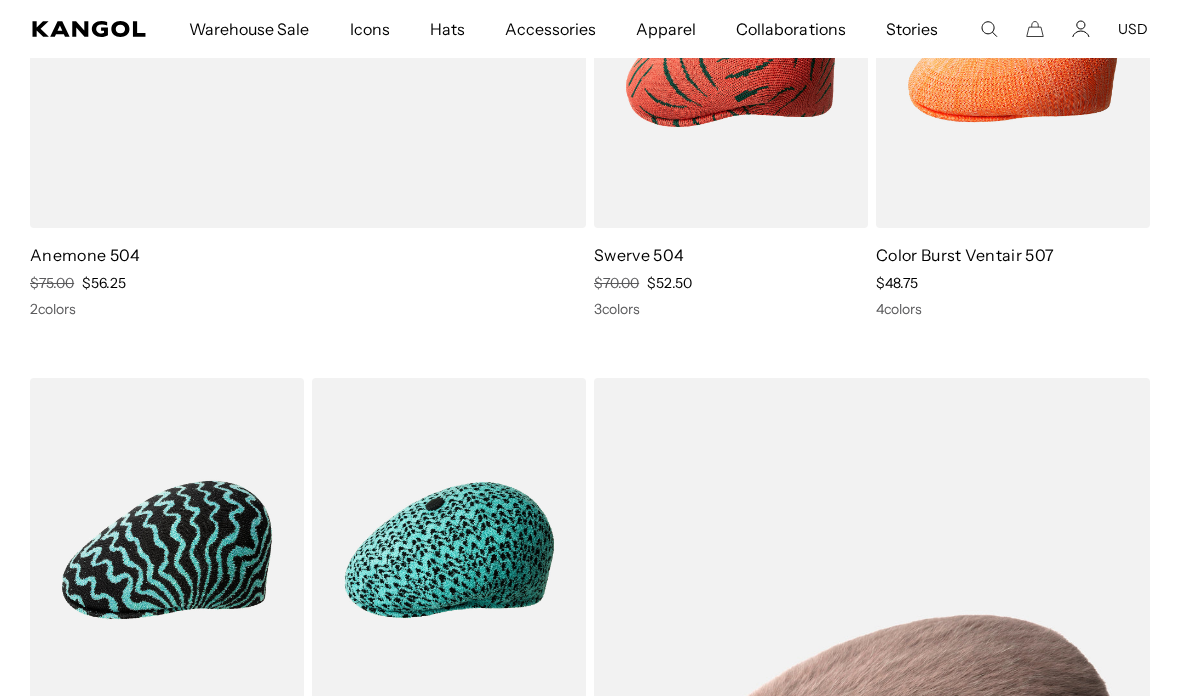 click at bounding box center (0, 0) 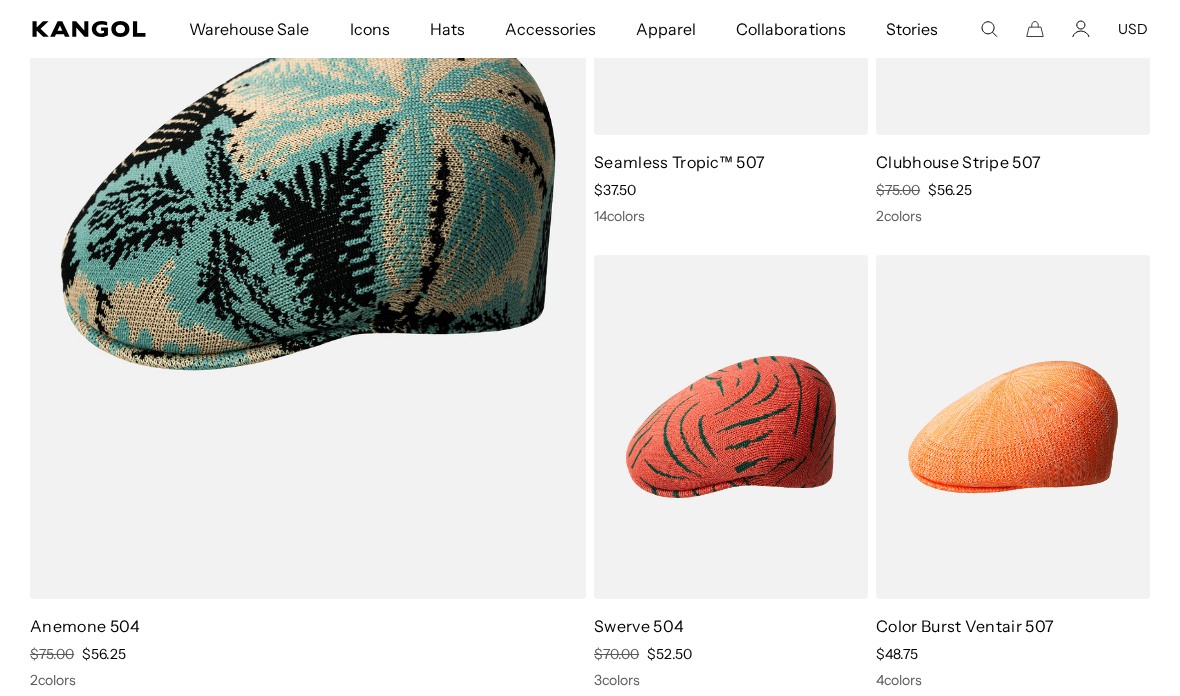 scroll, scrollTop: 3296, scrollLeft: 0, axis: vertical 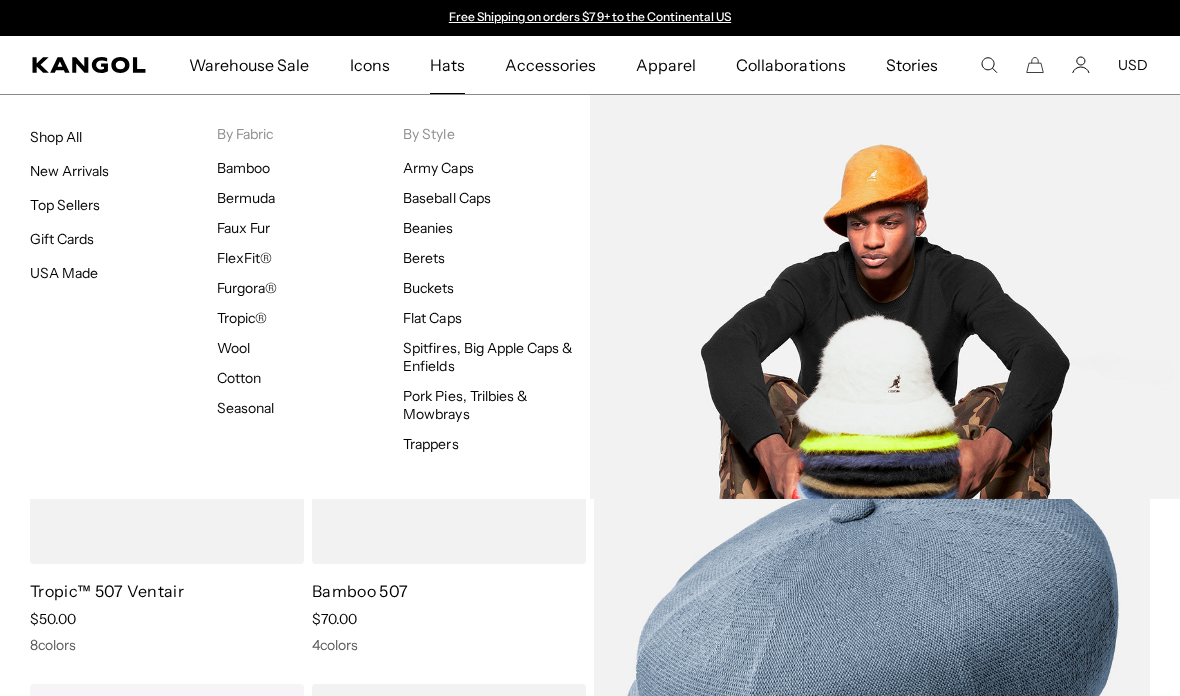 click on "Buckets" at bounding box center [428, 288] 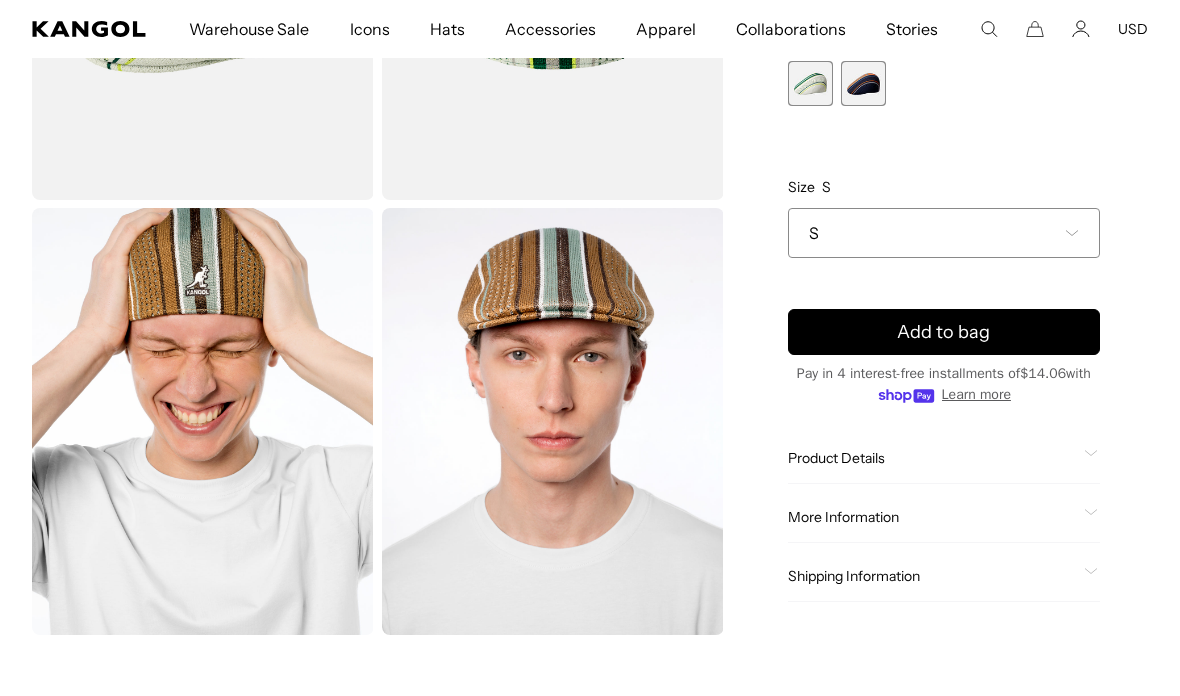 scroll, scrollTop: 370, scrollLeft: 0, axis: vertical 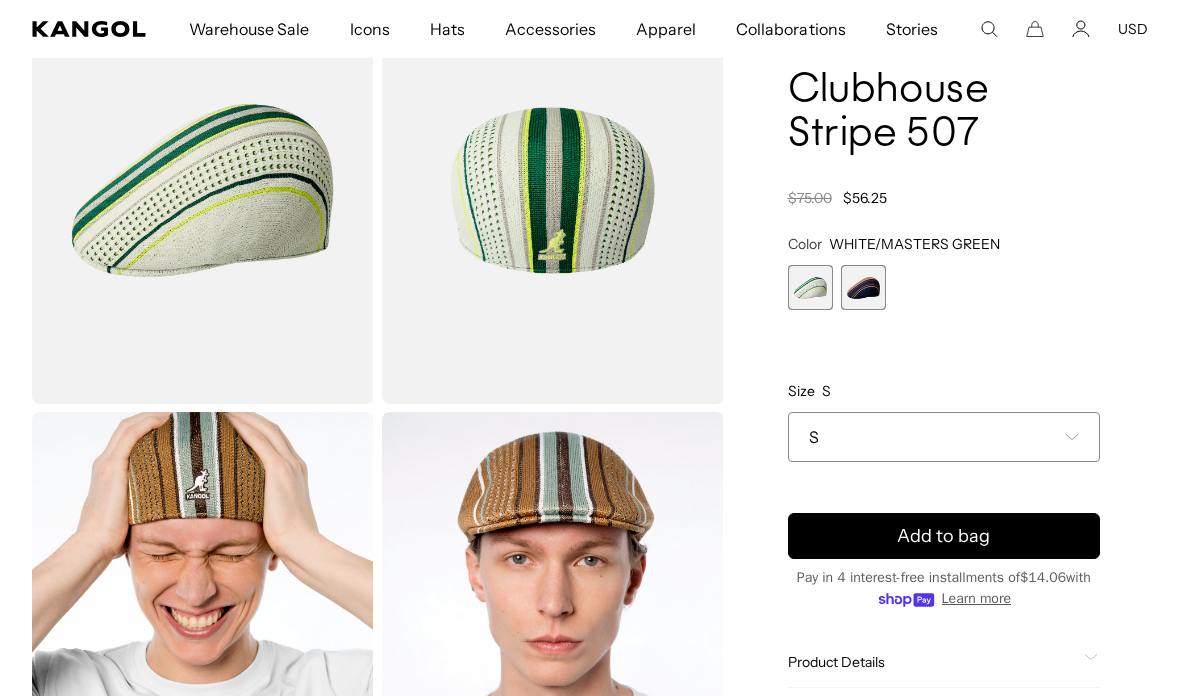 click at bounding box center (810, 287) 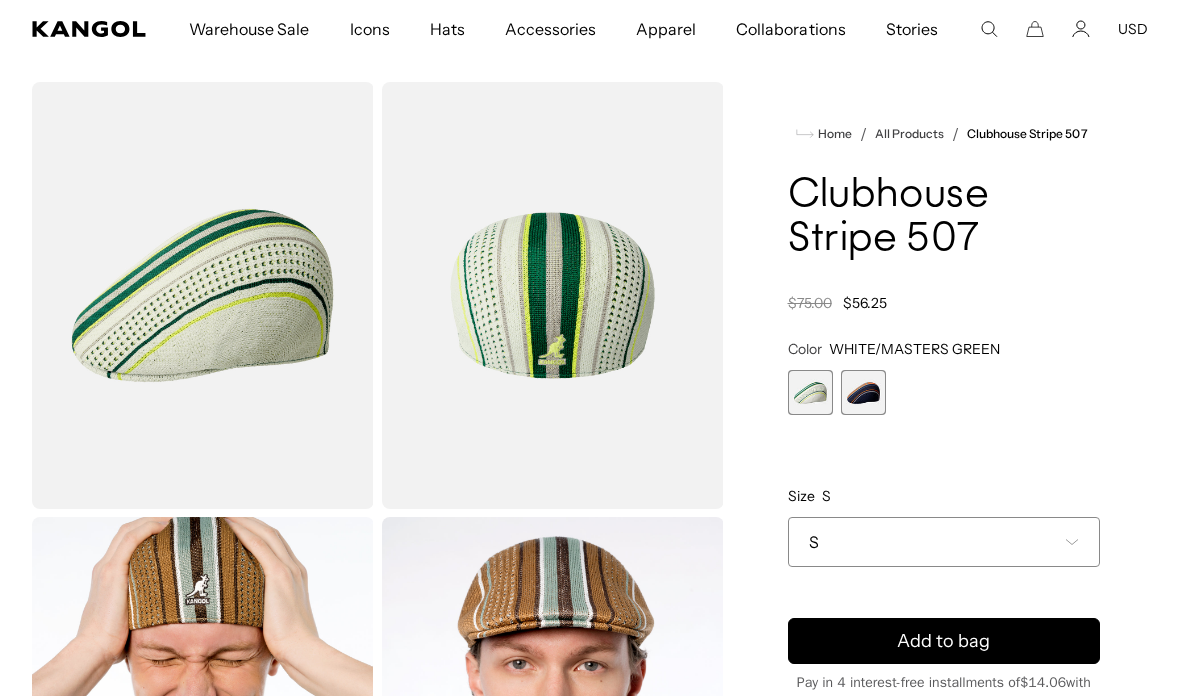 scroll, scrollTop: 0, scrollLeft: 0, axis: both 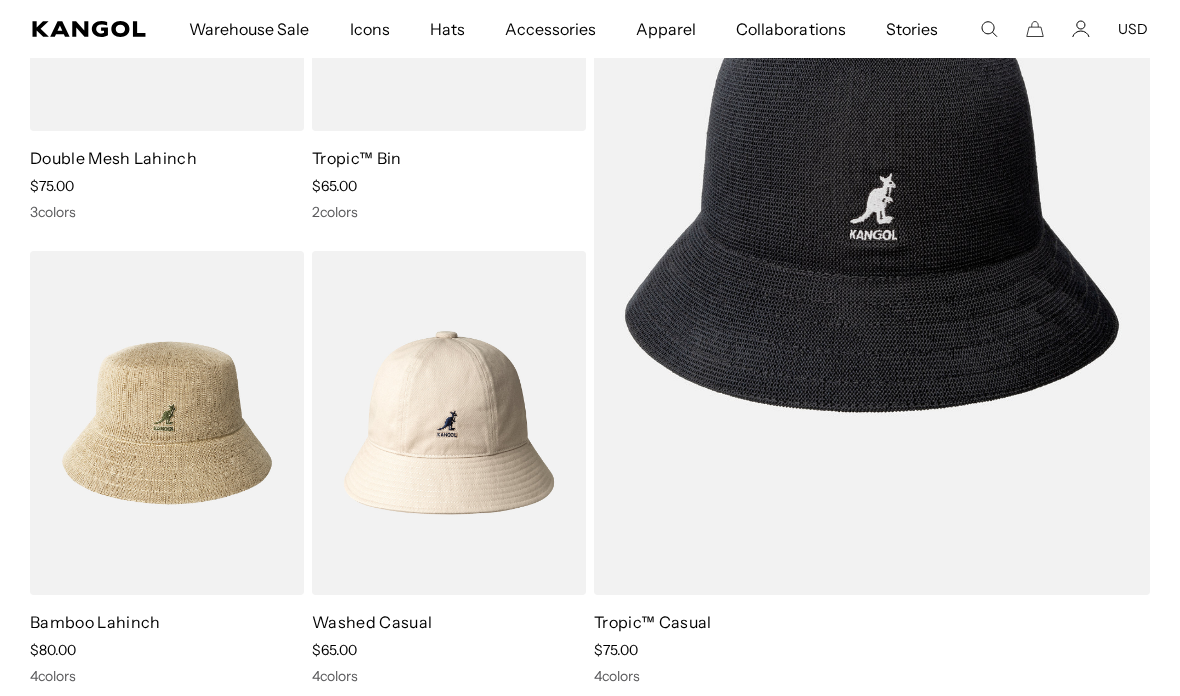 click at bounding box center [0, 0] 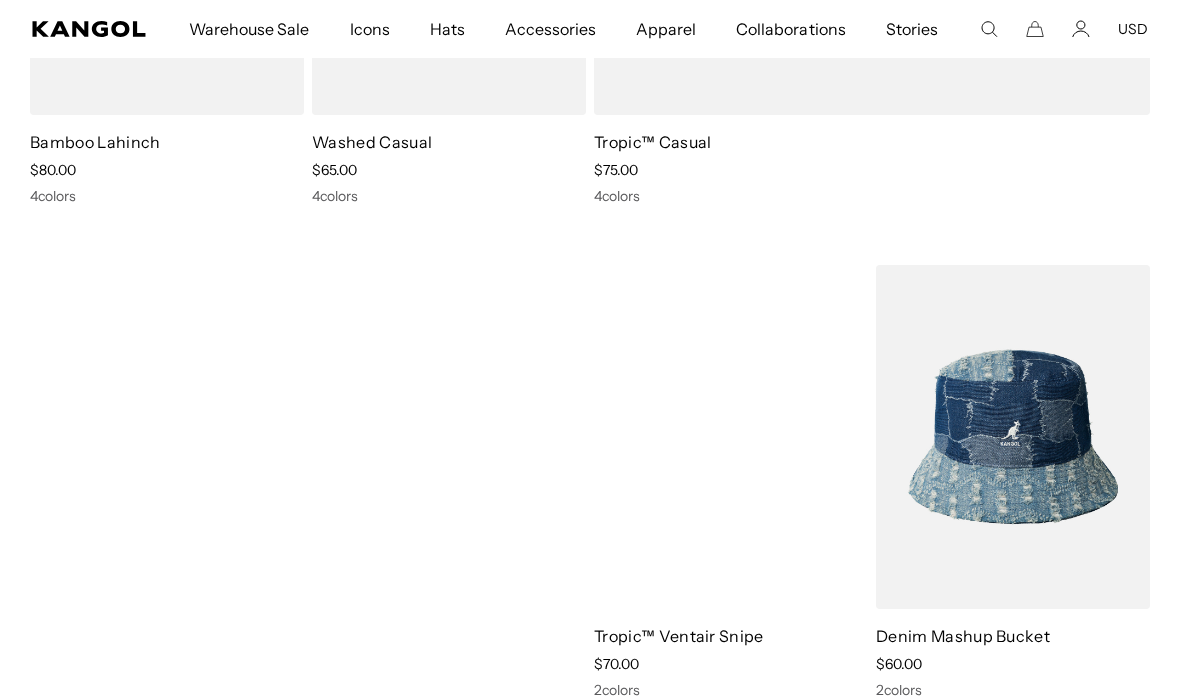 scroll, scrollTop: 924, scrollLeft: 0, axis: vertical 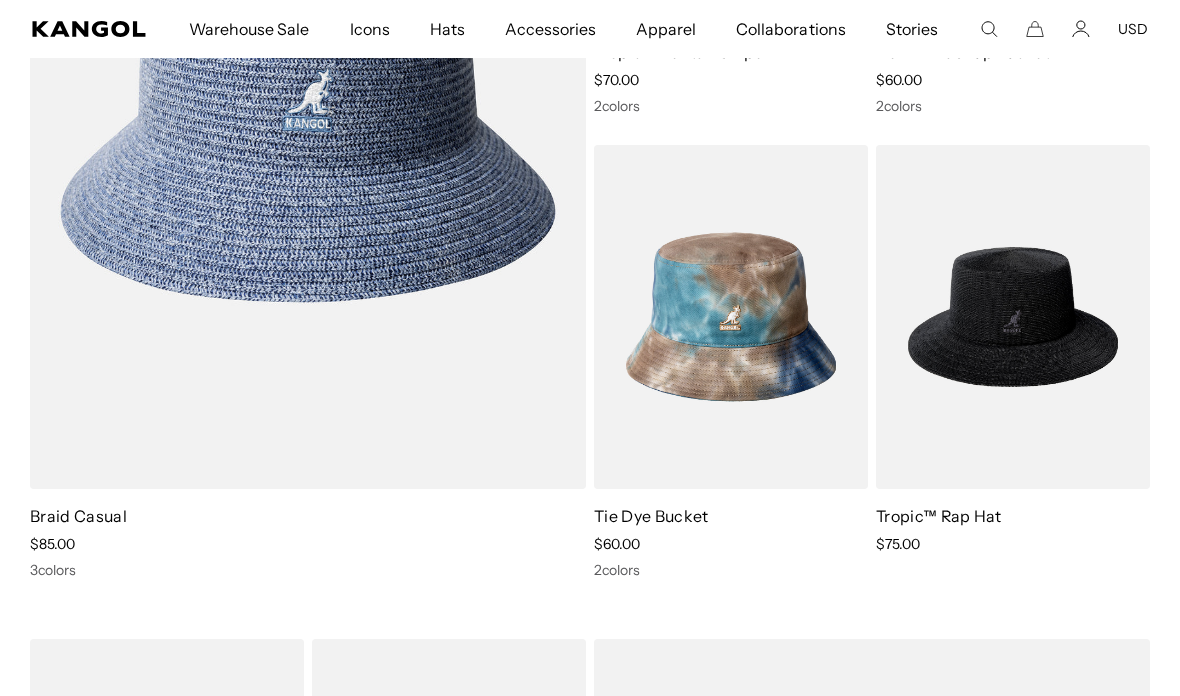 click at bounding box center [0, 0] 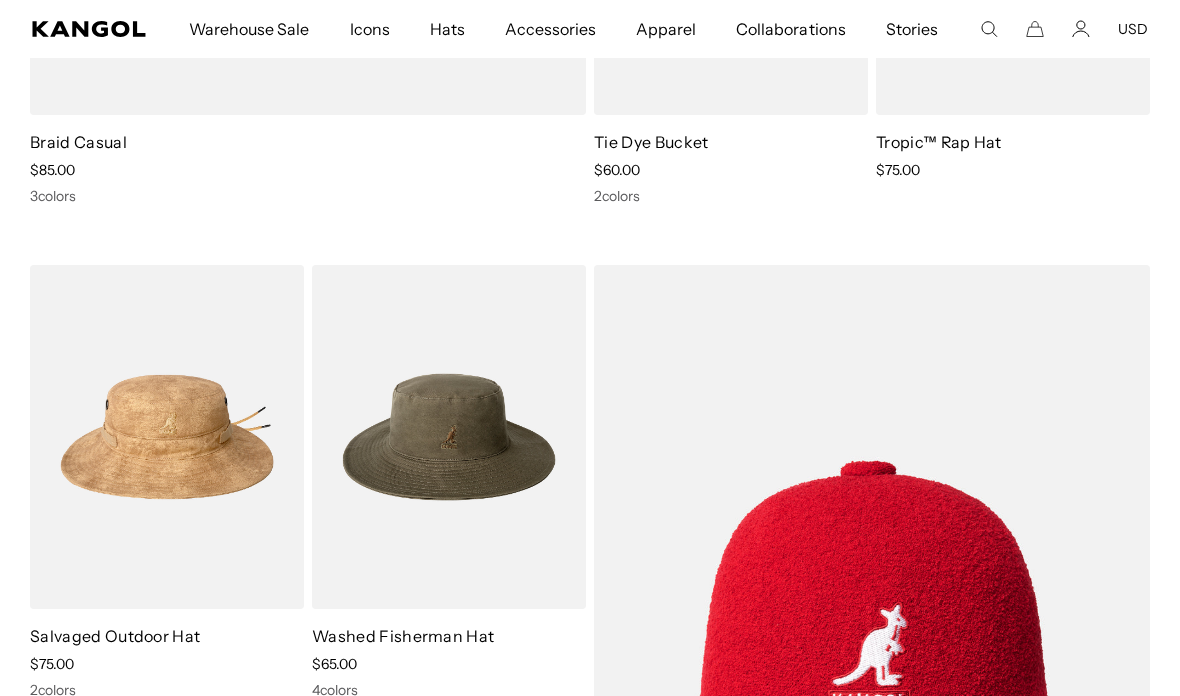 scroll, scrollTop: 1916, scrollLeft: 0, axis: vertical 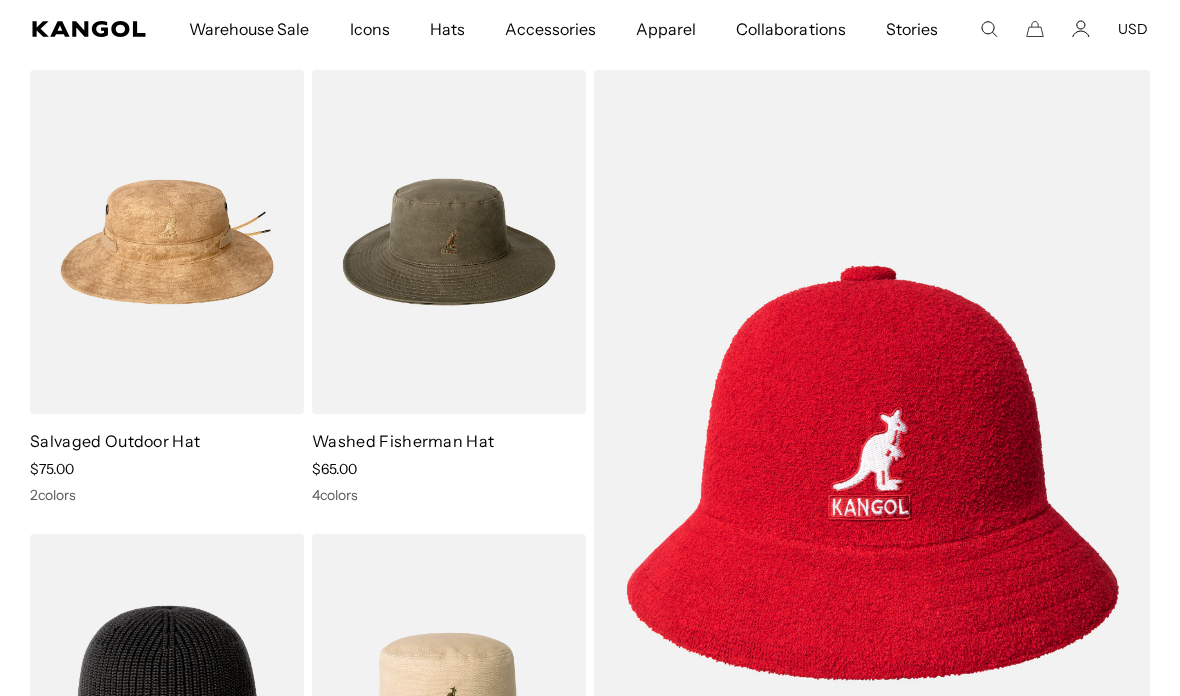 click at bounding box center [0, 0] 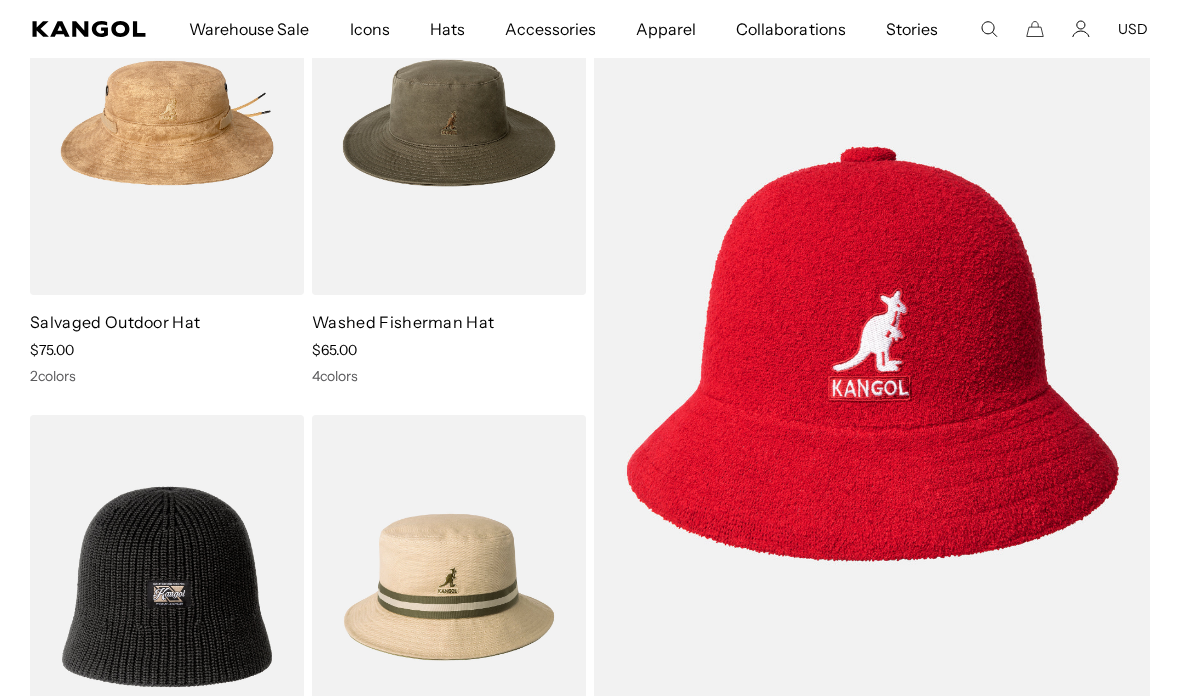 scroll, scrollTop: 0, scrollLeft: 0, axis: both 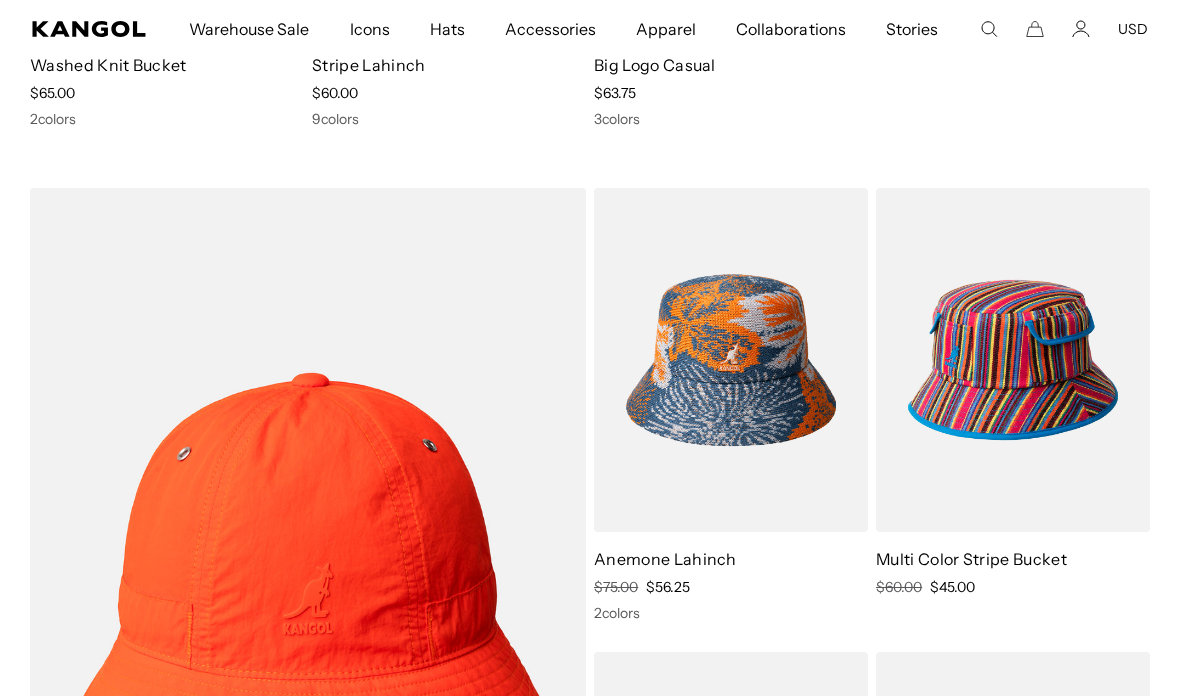 click at bounding box center (0, 0) 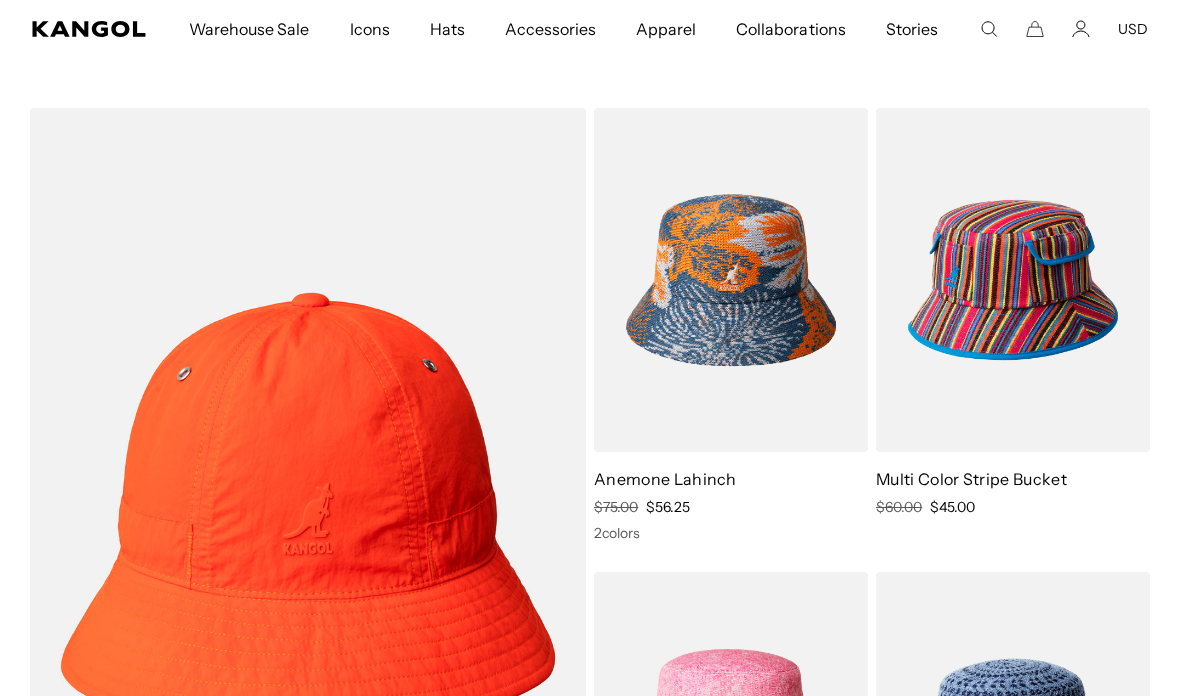 scroll, scrollTop: 0, scrollLeft: 0, axis: both 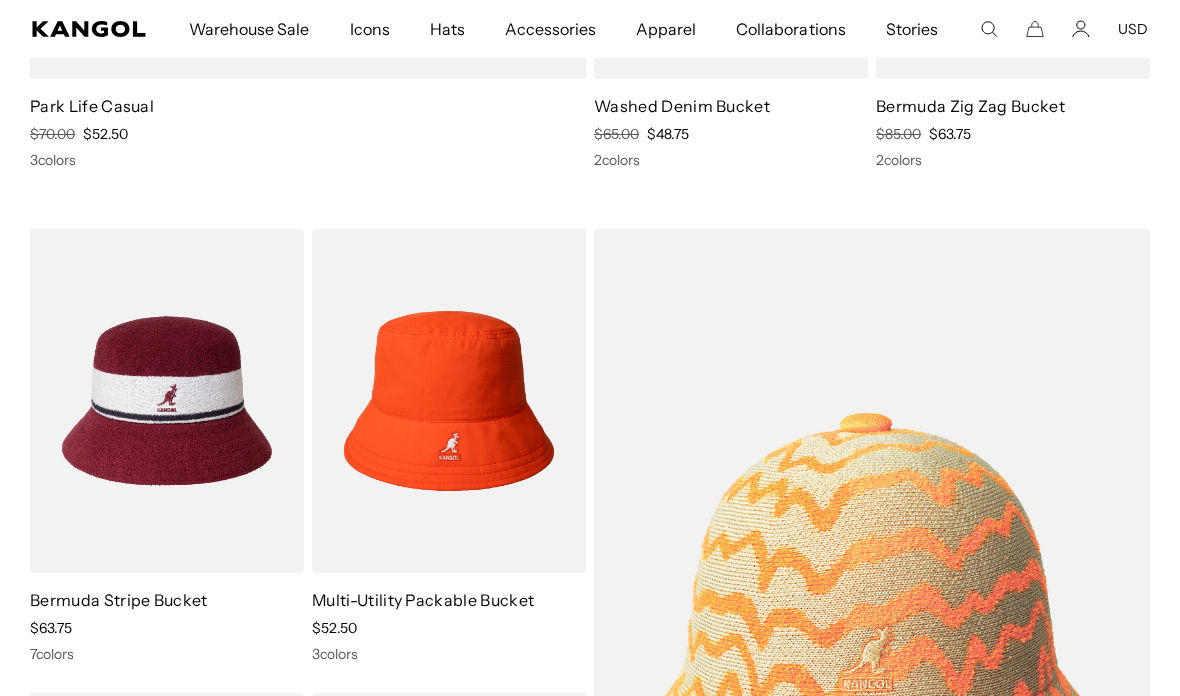 click at bounding box center [0, 0] 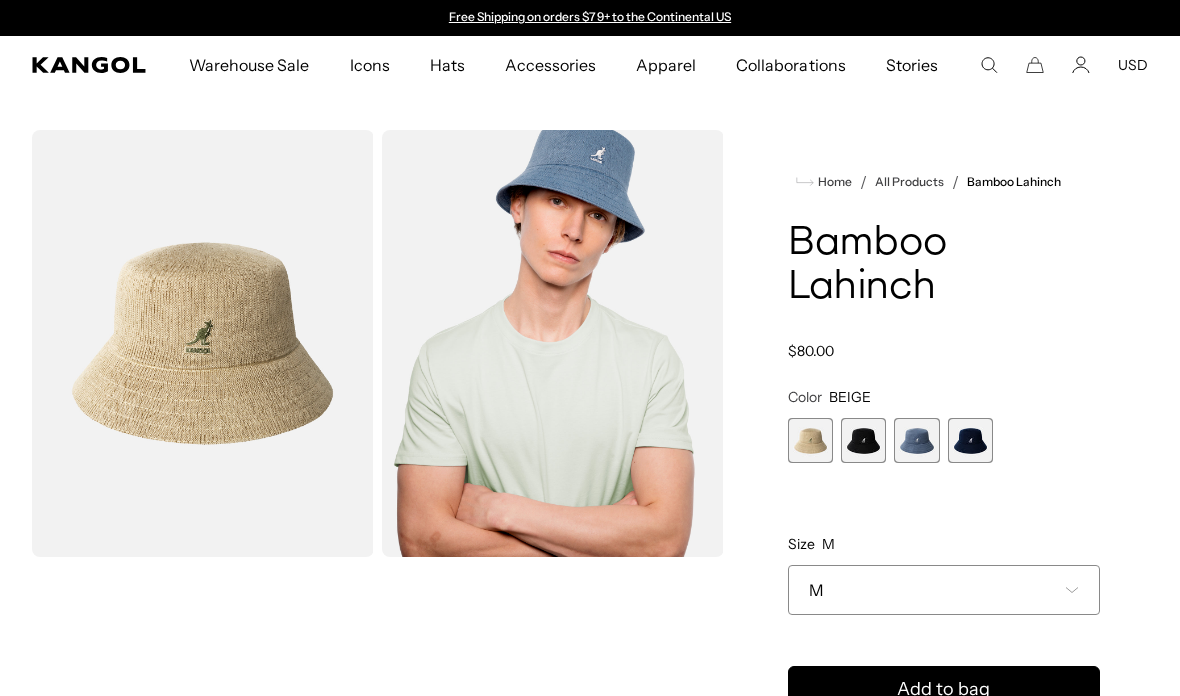 scroll, scrollTop: 0, scrollLeft: 0, axis: both 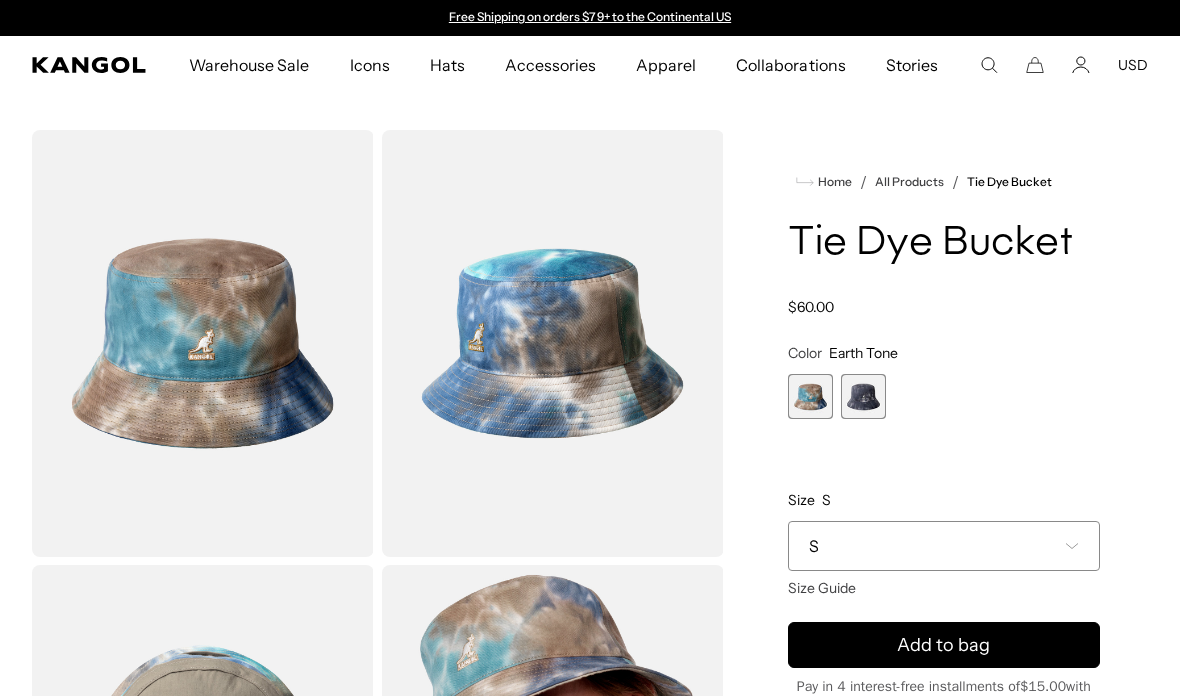 click at bounding box center (863, 396) 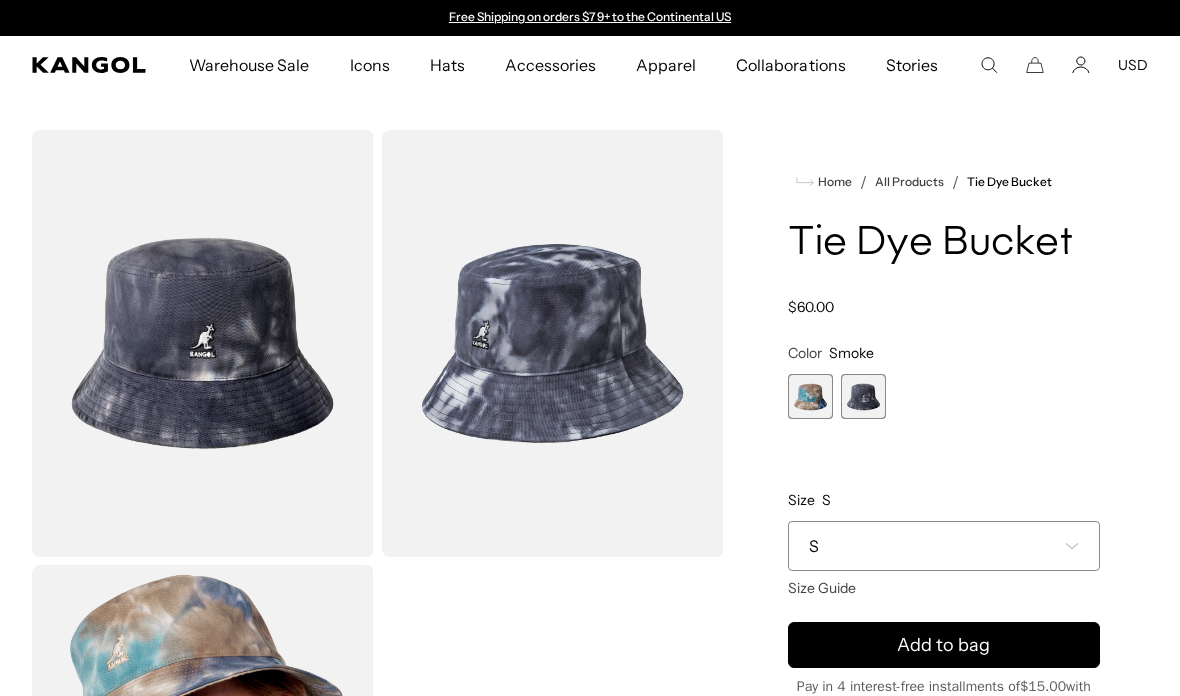 scroll, scrollTop: 0, scrollLeft: 0, axis: both 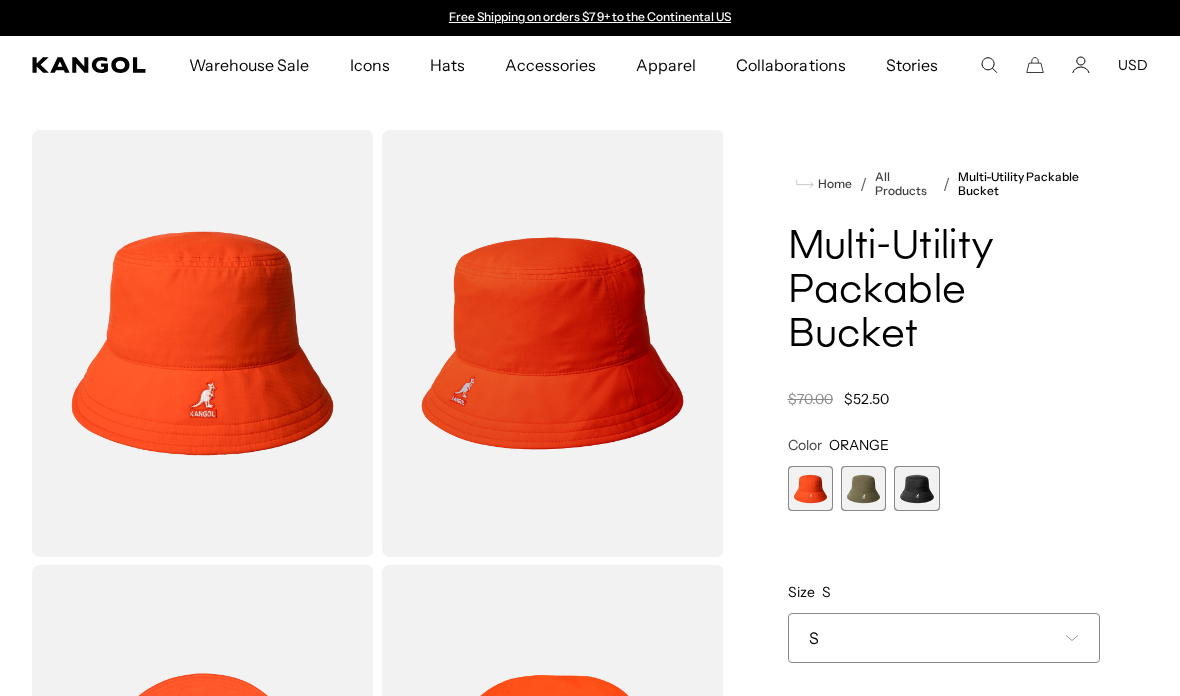 click at bounding box center [916, 488] 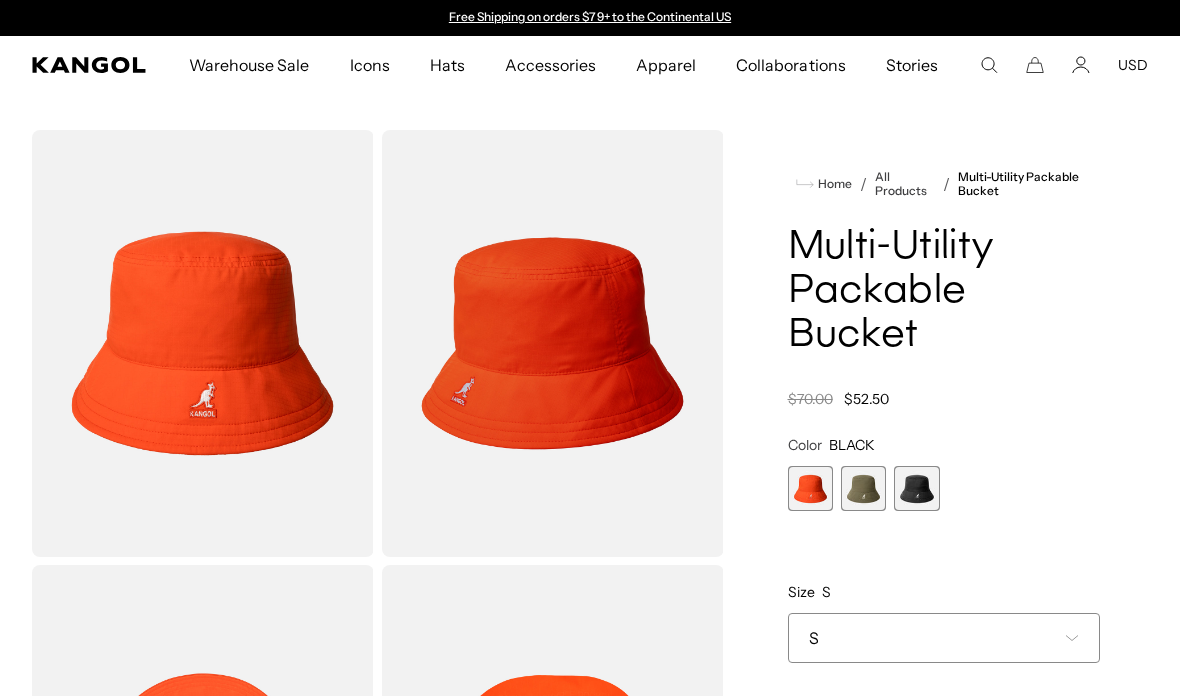 scroll, scrollTop: 0, scrollLeft: 0, axis: both 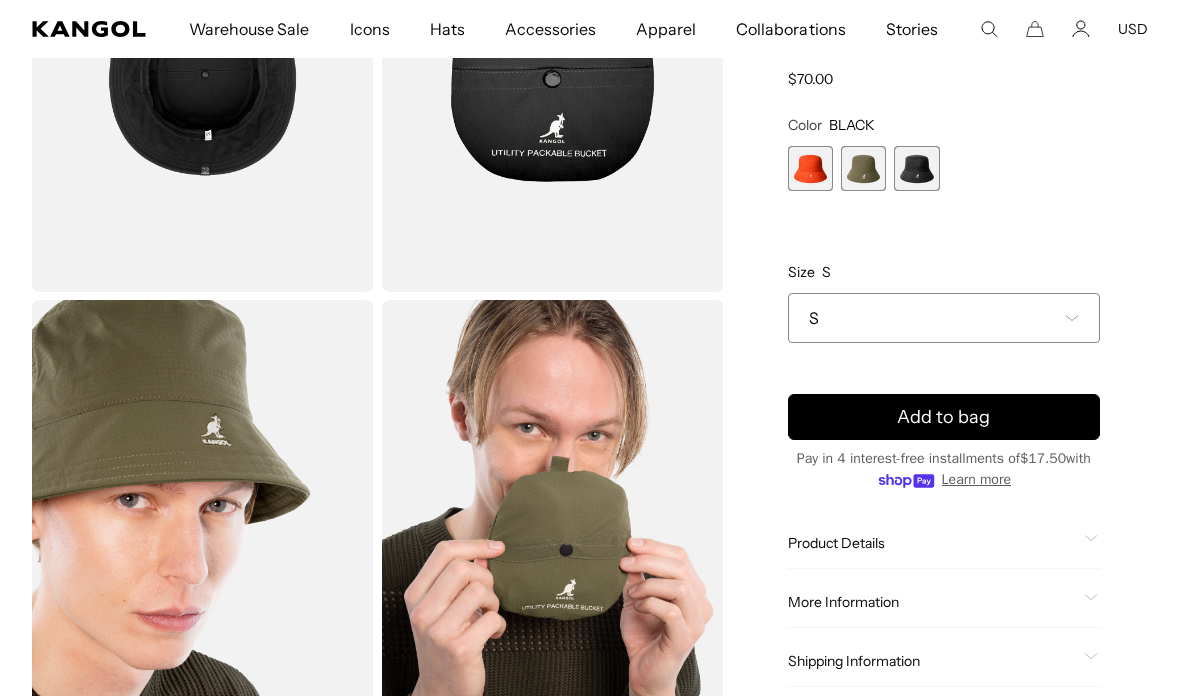 click at bounding box center [916, 168] 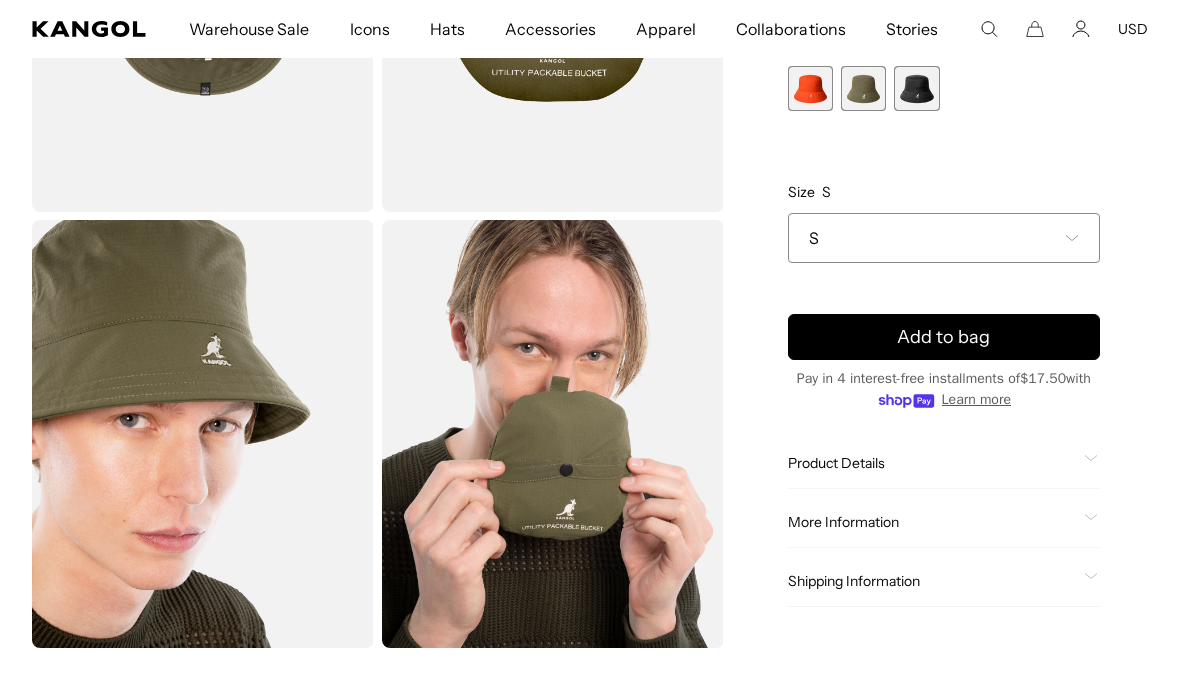 scroll, scrollTop: 0, scrollLeft: 0, axis: both 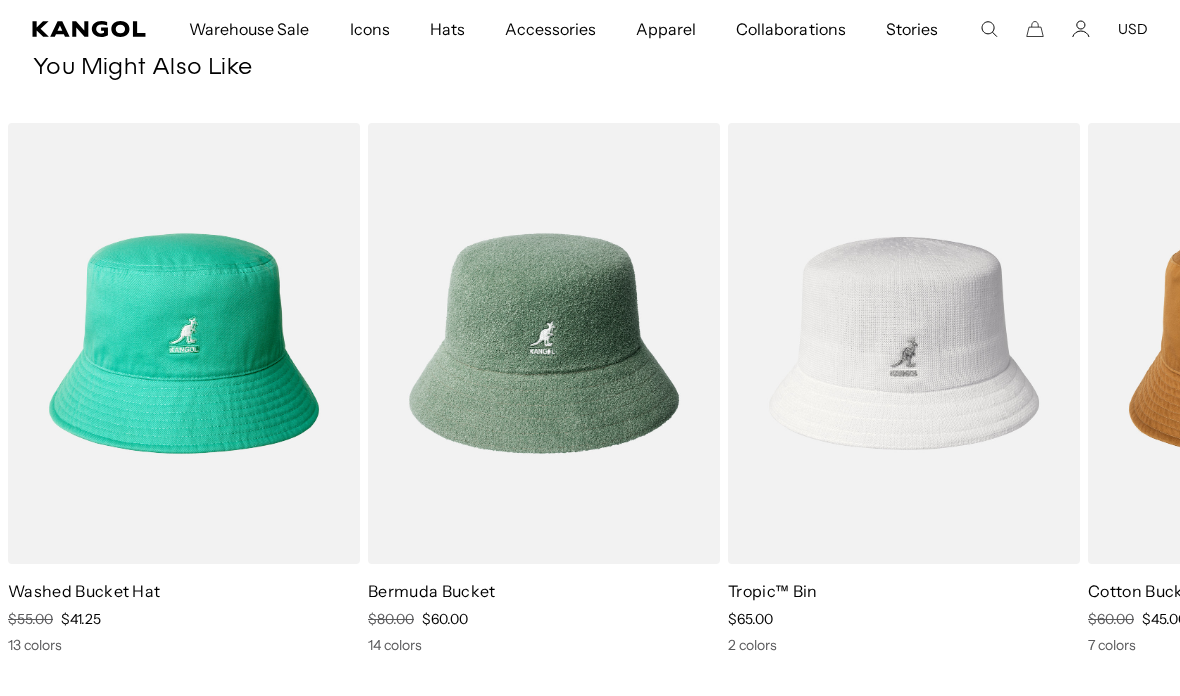 click at bounding box center (0, 0) 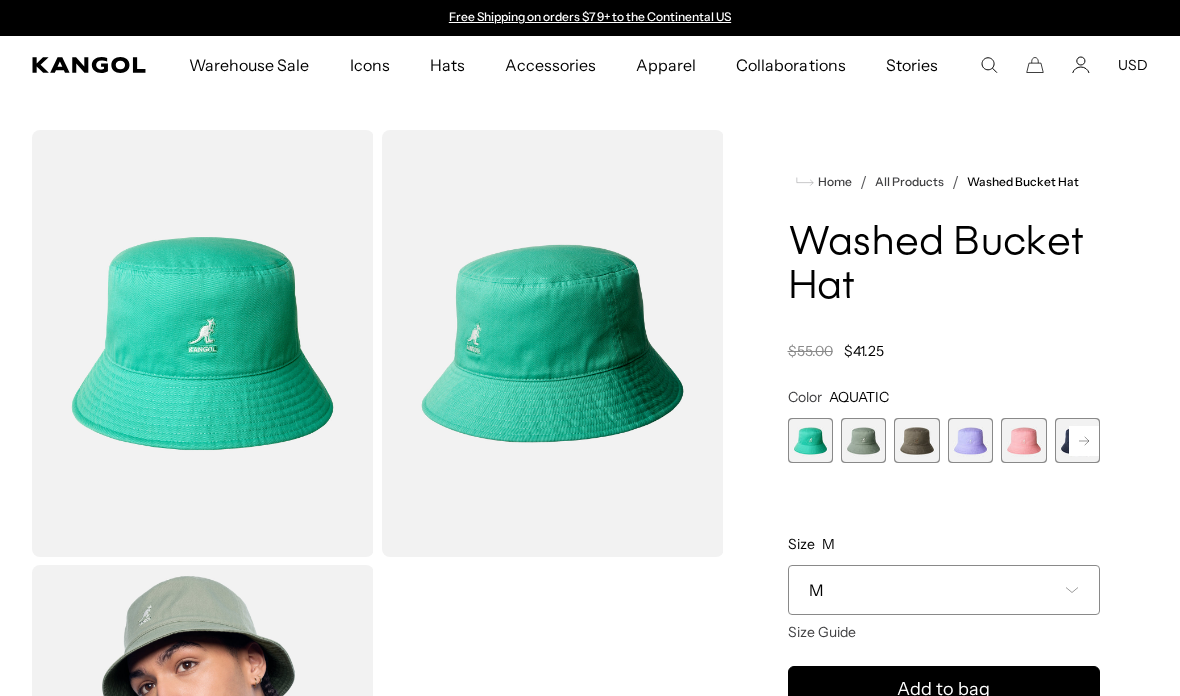 scroll, scrollTop: 0, scrollLeft: 0, axis: both 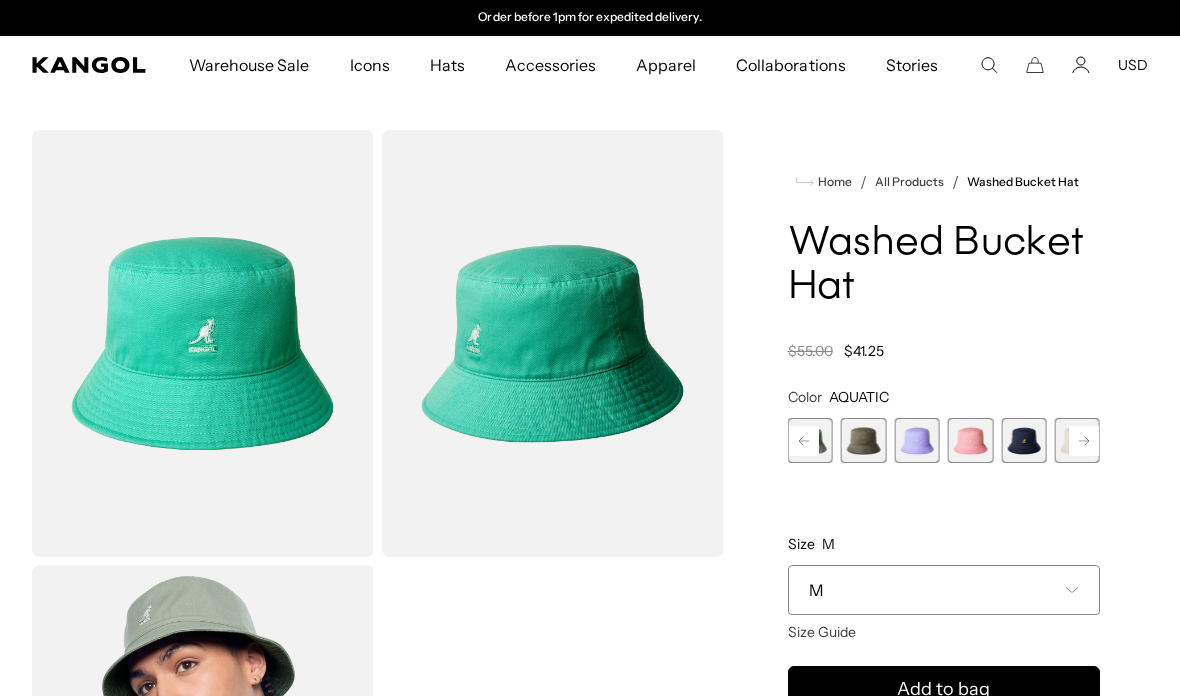 click at bounding box center (1023, 440) 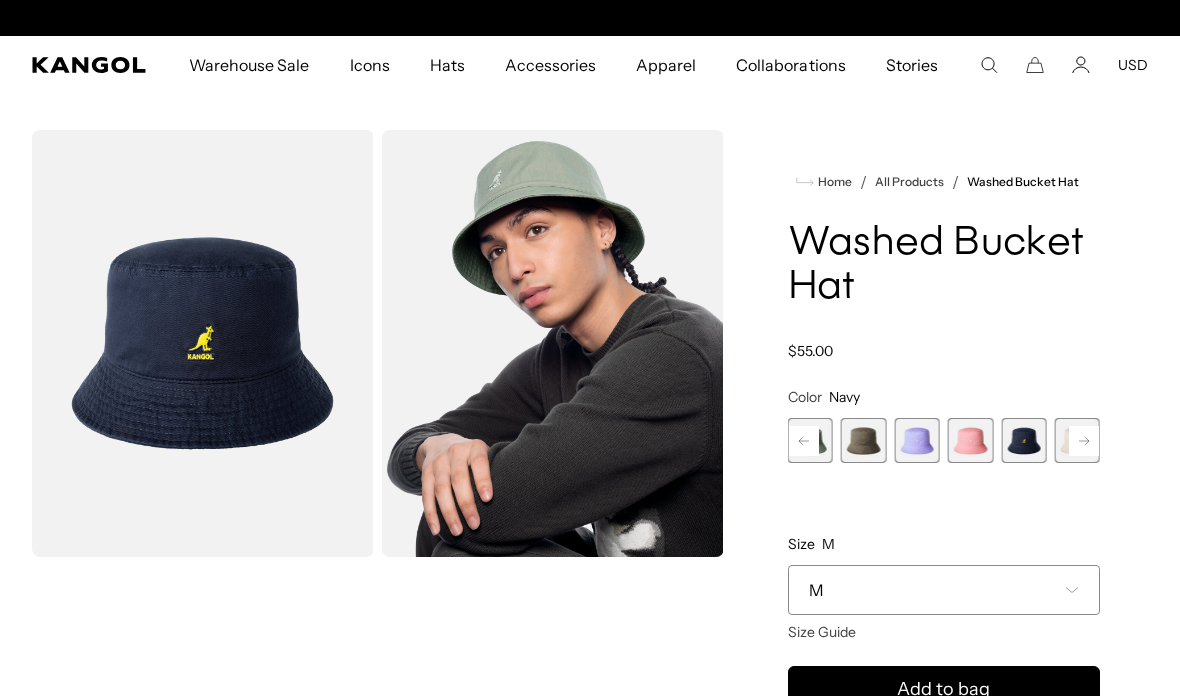 scroll, scrollTop: 0, scrollLeft: 0, axis: both 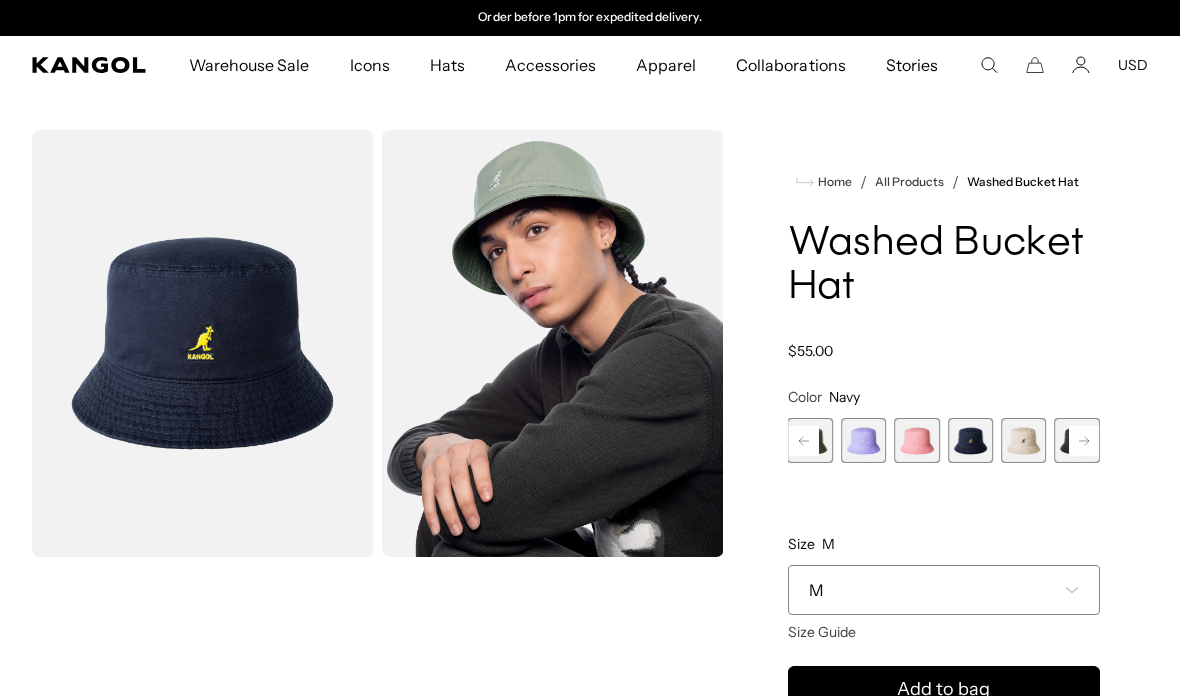 click at bounding box center (1023, 440) 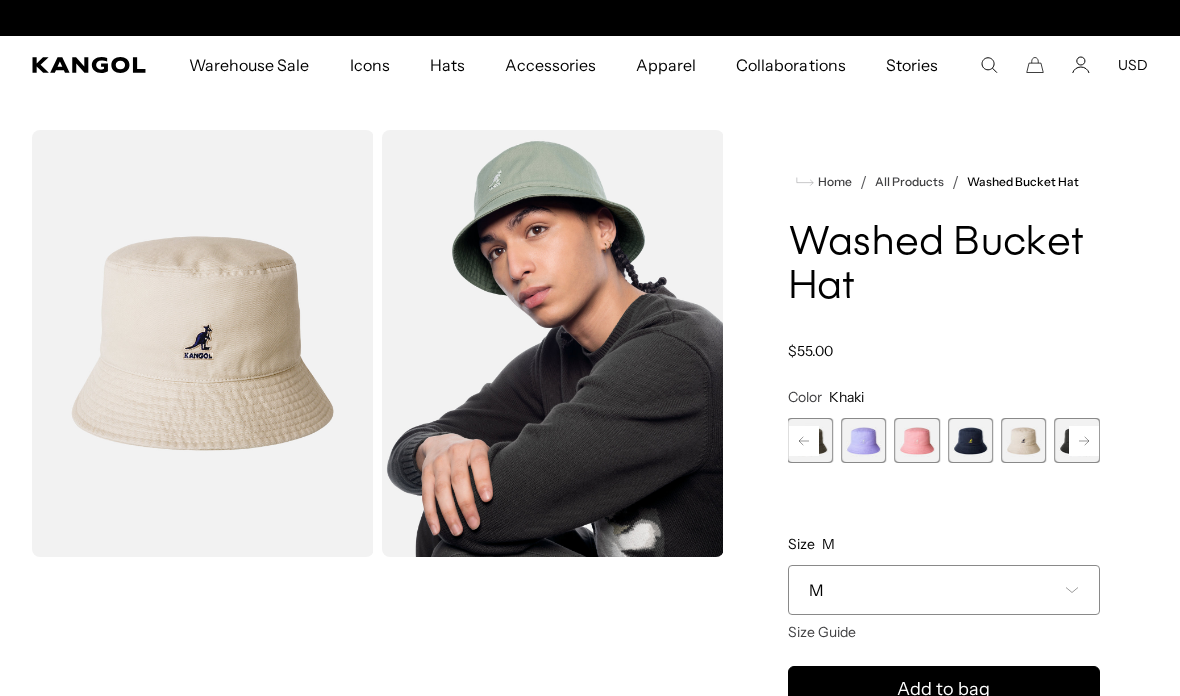 scroll, scrollTop: 0, scrollLeft: 0, axis: both 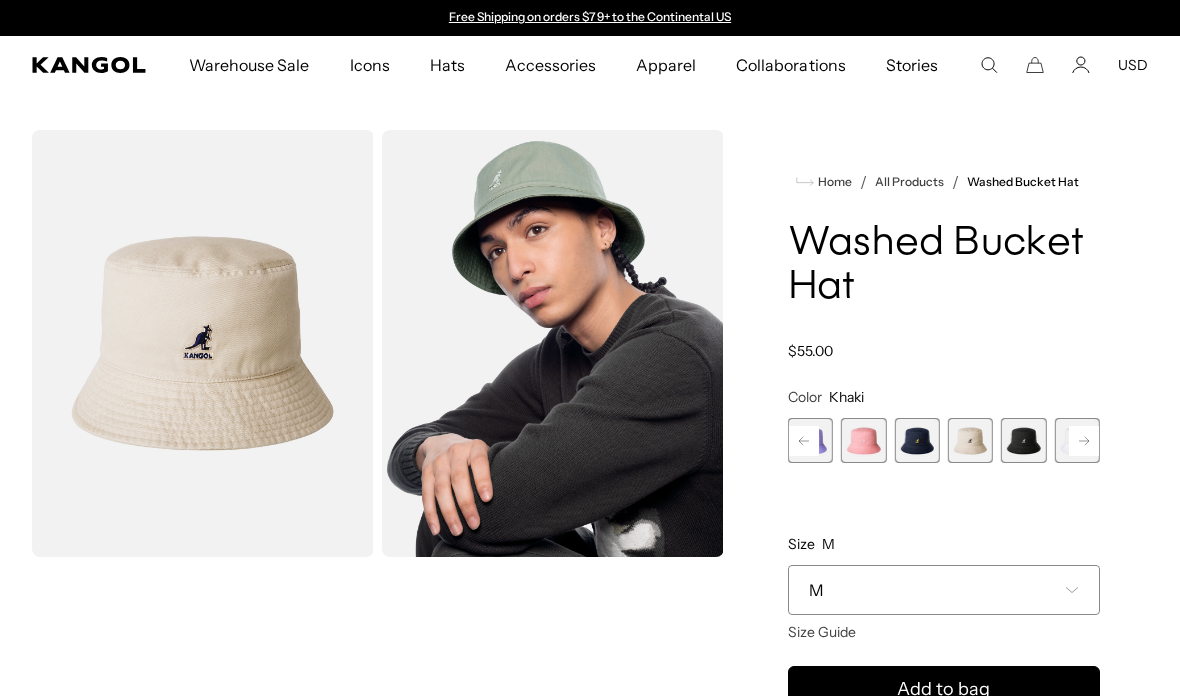 click at bounding box center [1023, 440] 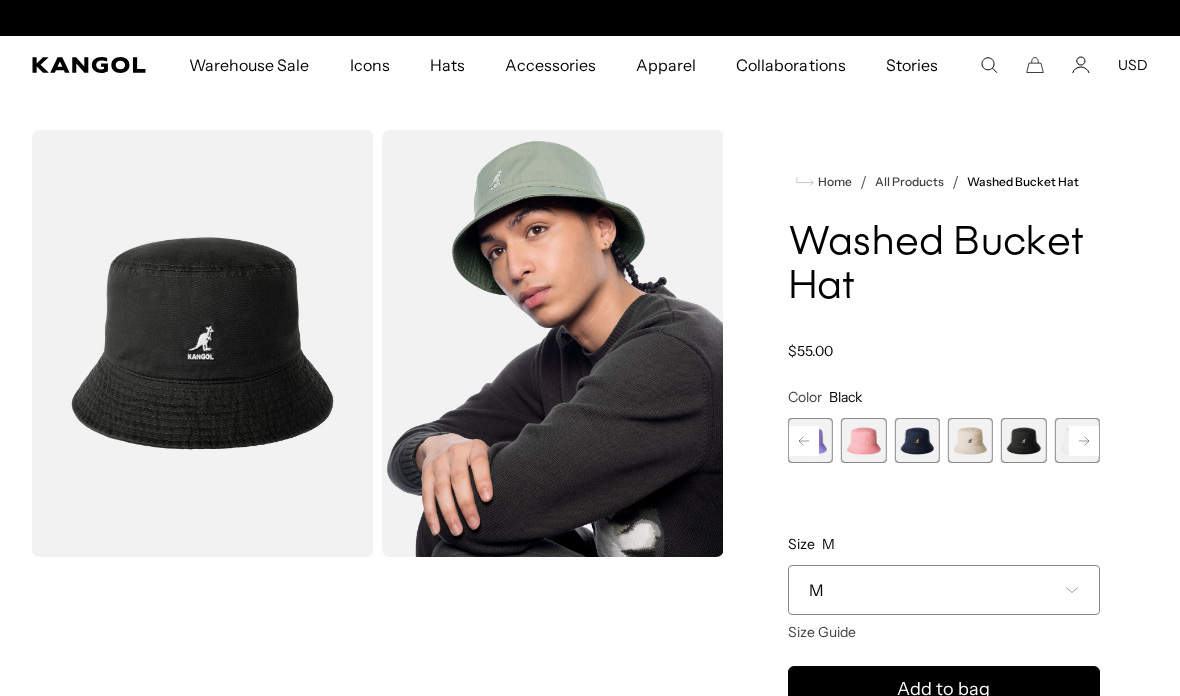 scroll, scrollTop: 0, scrollLeft: 412, axis: horizontal 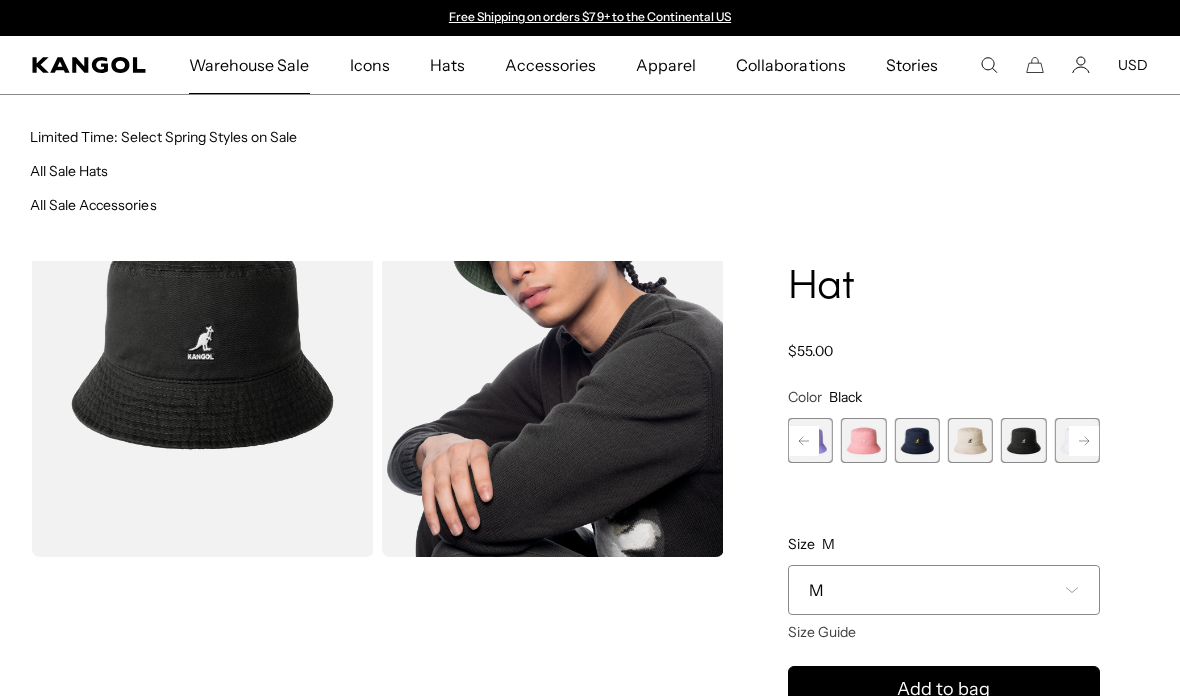 click on "All Sale Hats" at bounding box center (69, 171) 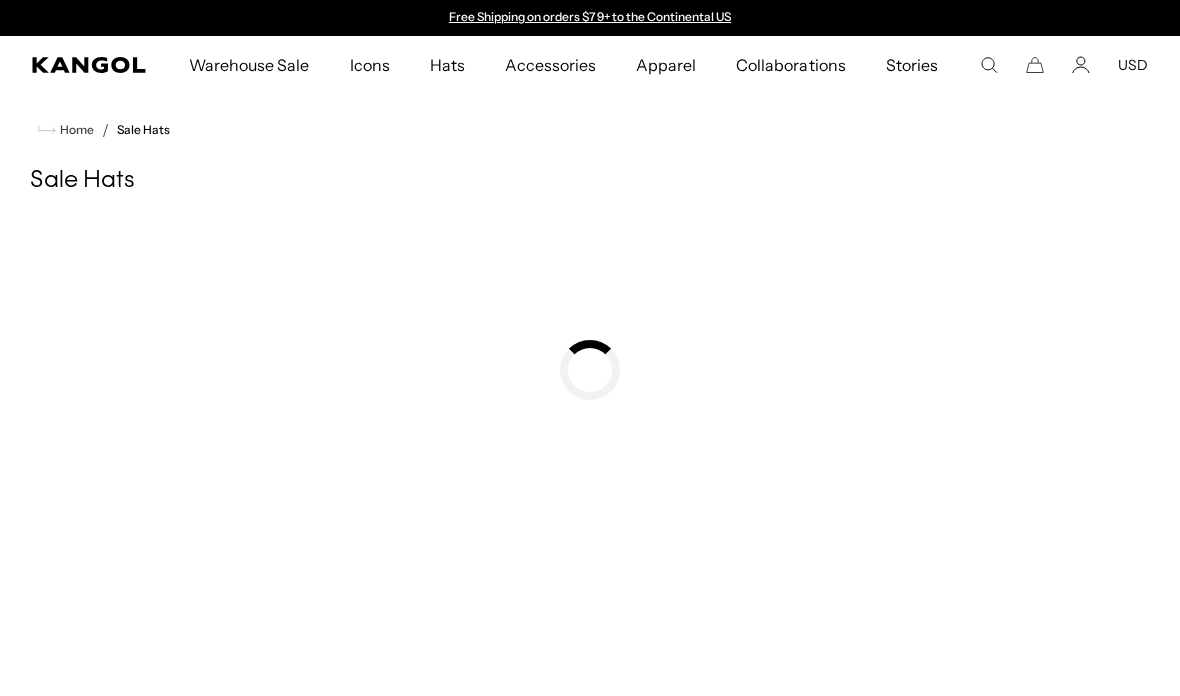 scroll, scrollTop: 0, scrollLeft: 0, axis: both 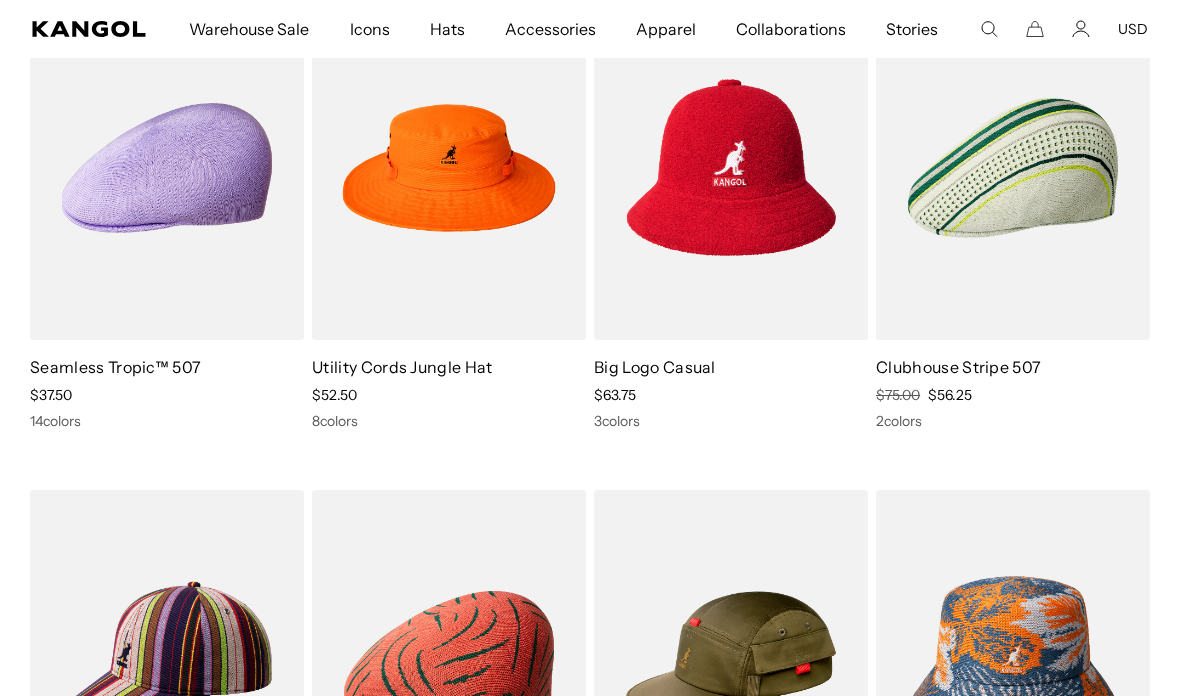 click at bounding box center [0, 0] 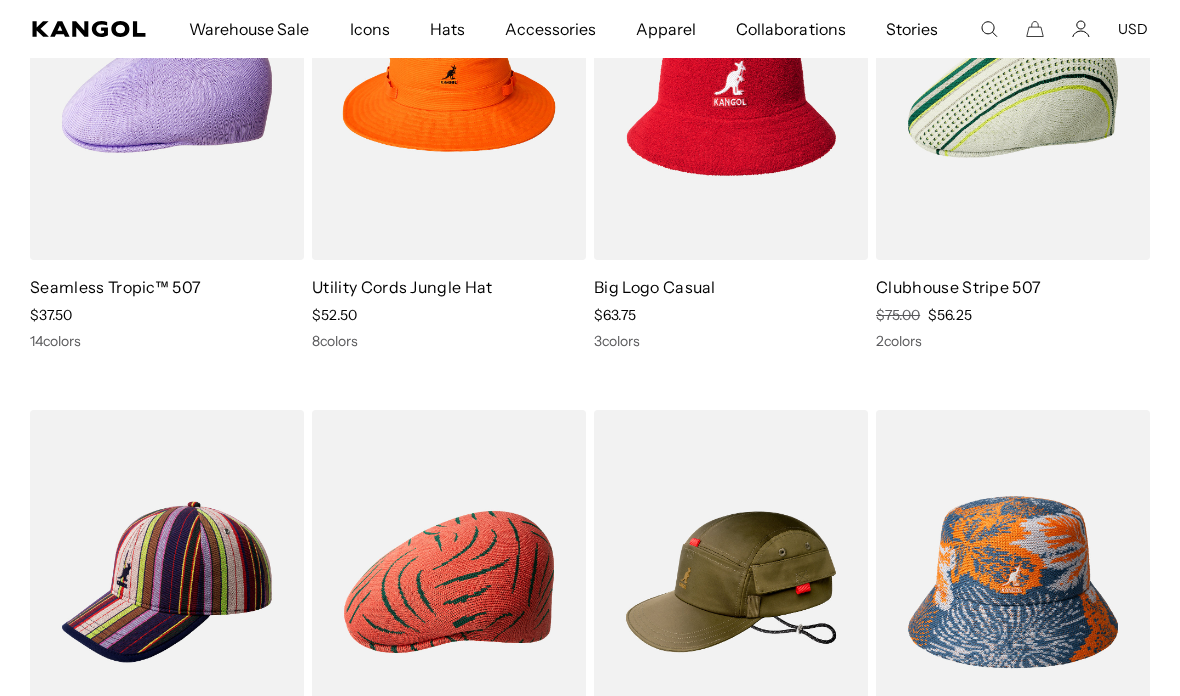 scroll, scrollTop: 0, scrollLeft: 0, axis: both 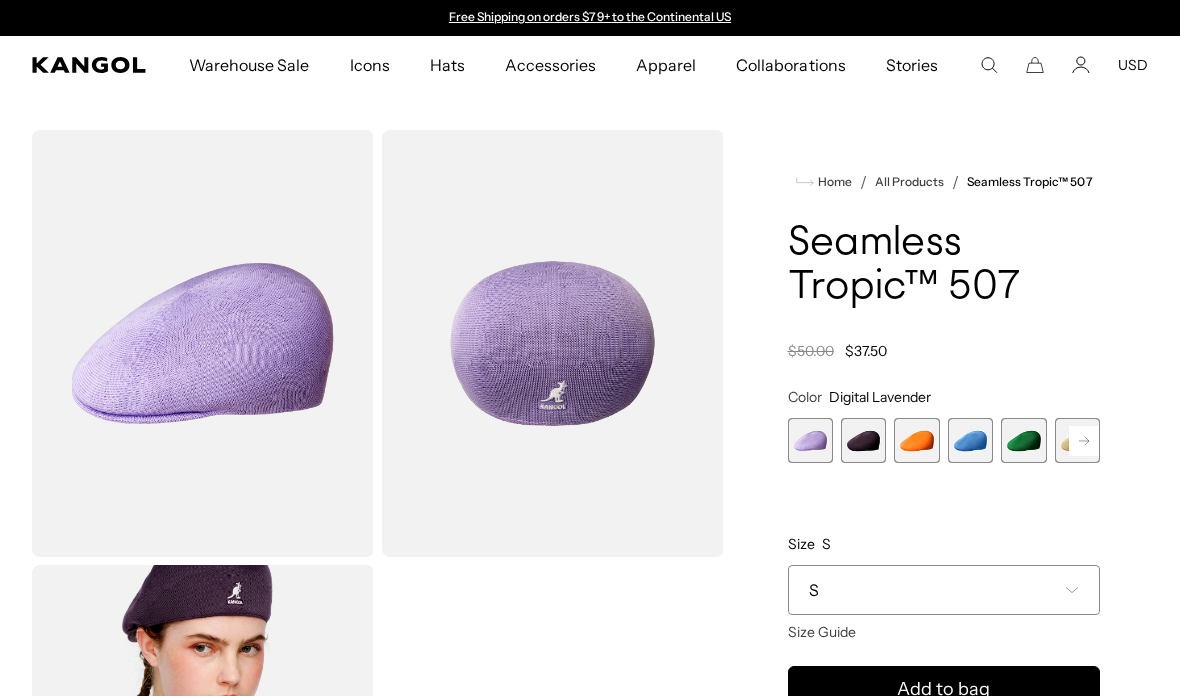 click at bounding box center (916, 440) 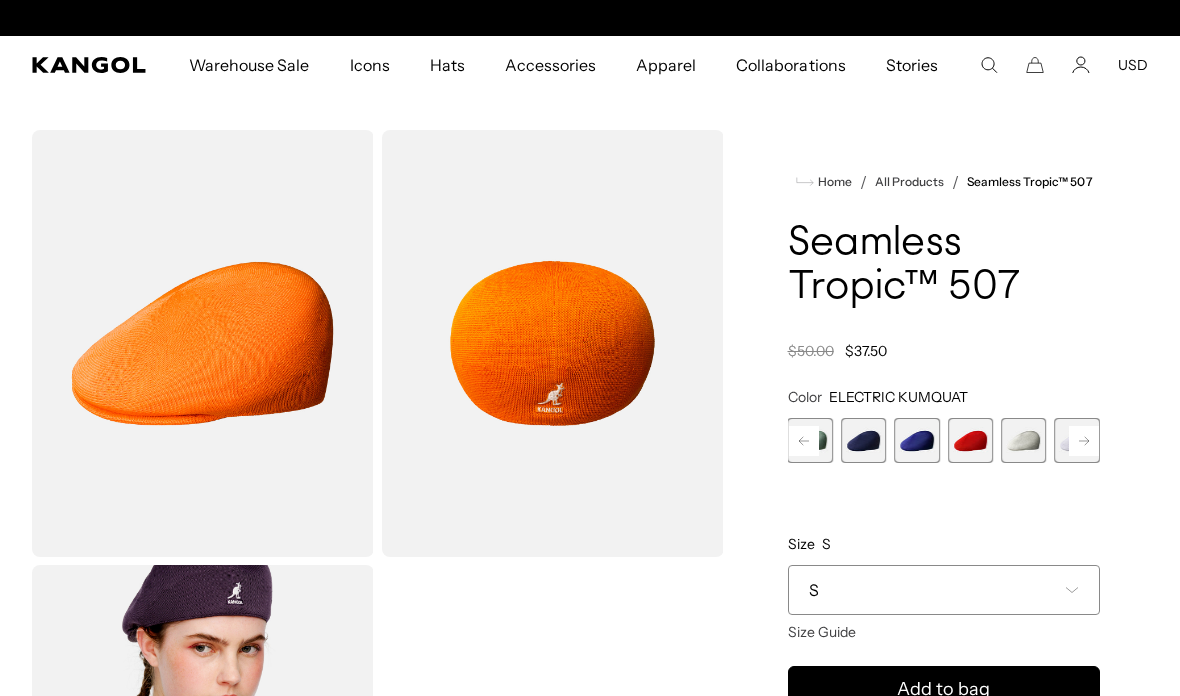 scroll, scrollTop: 0, scrollLeft: 0, axis: both 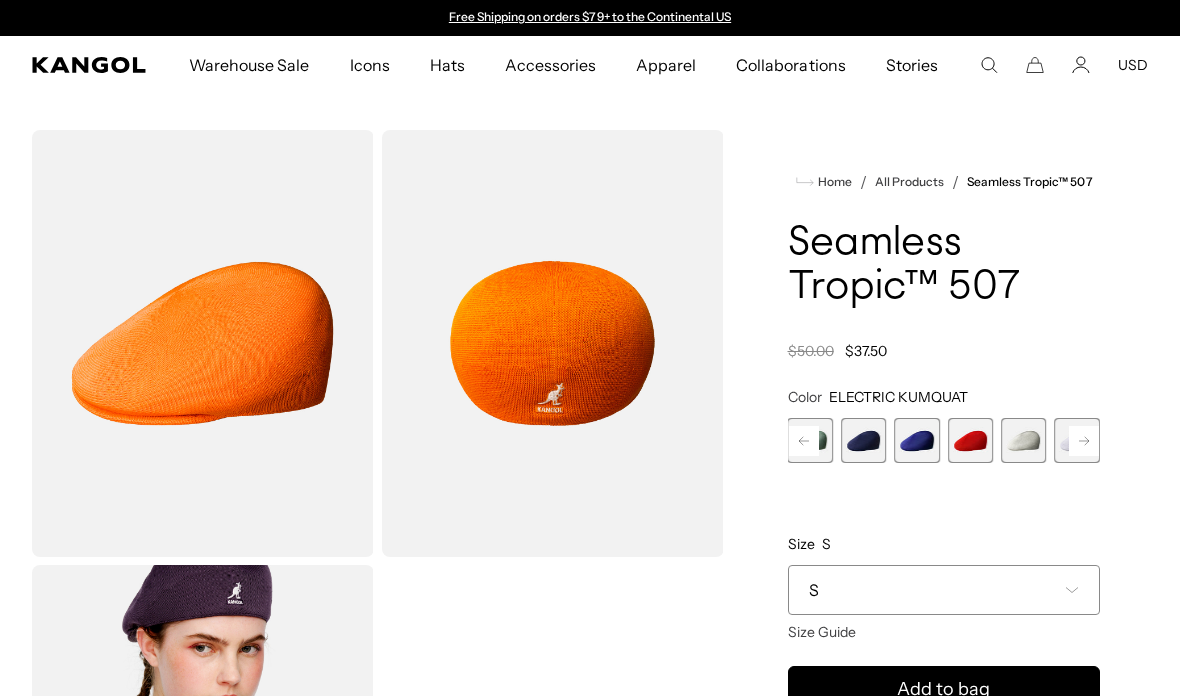 click at bounding box center (1023, 440) 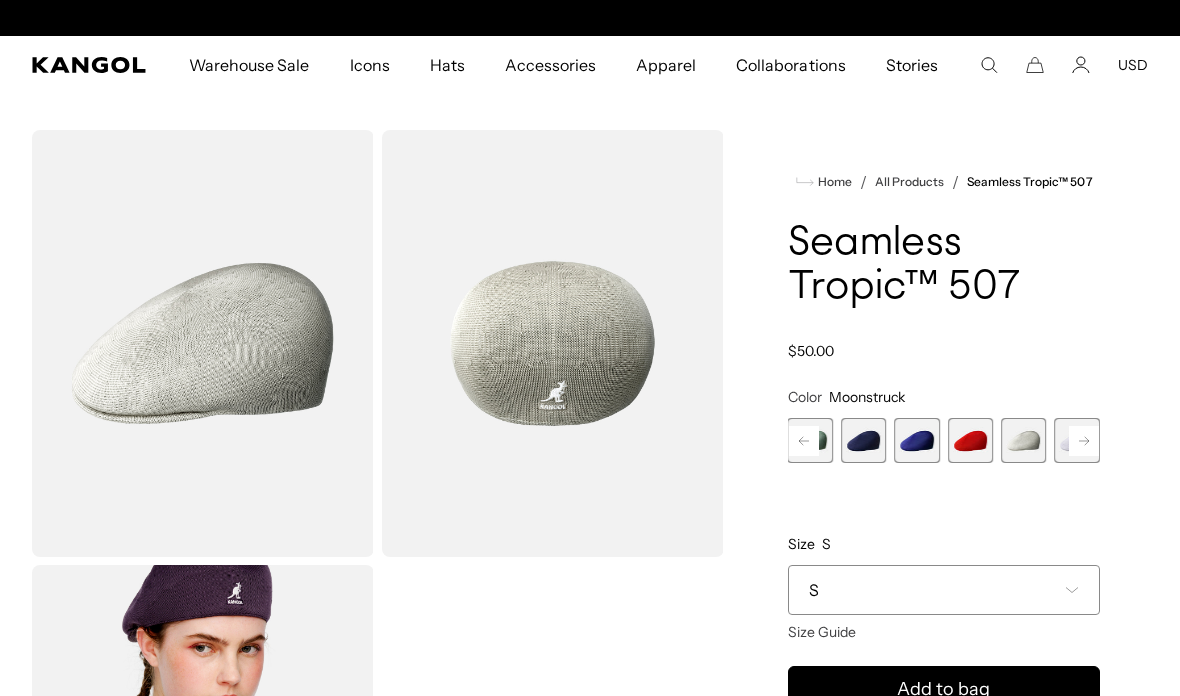 scroll, scrollTop: 0, scrollLeft: 412, axis: horizontal 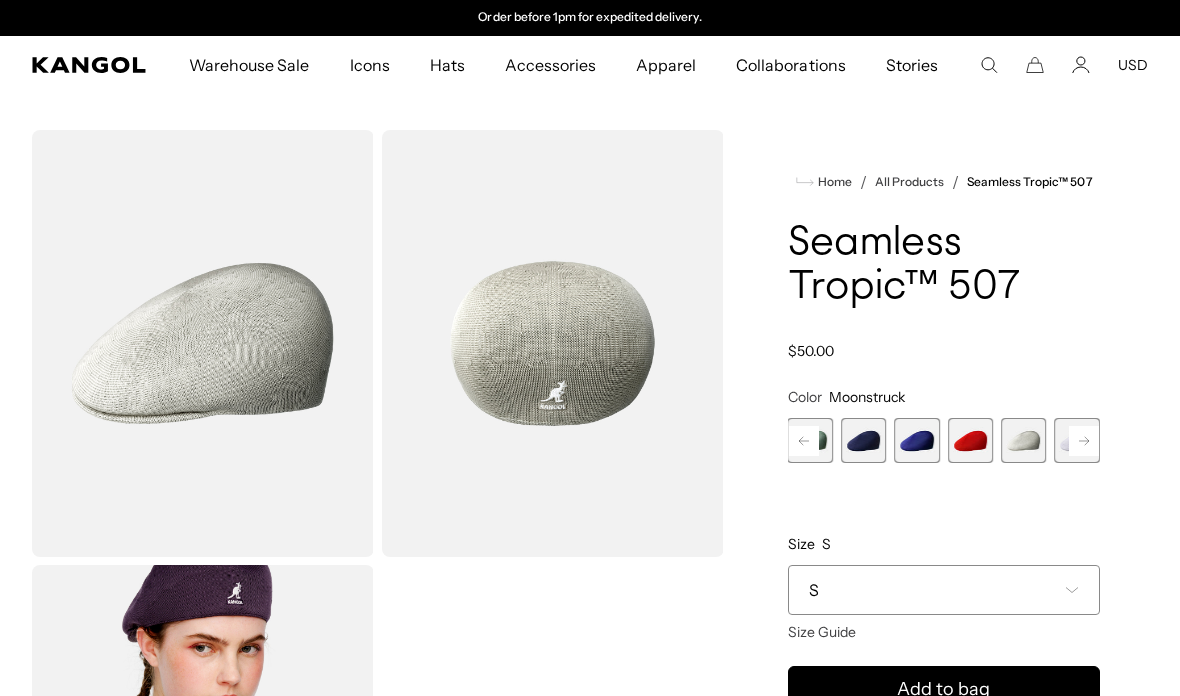 click at bounding box center (970, 440) 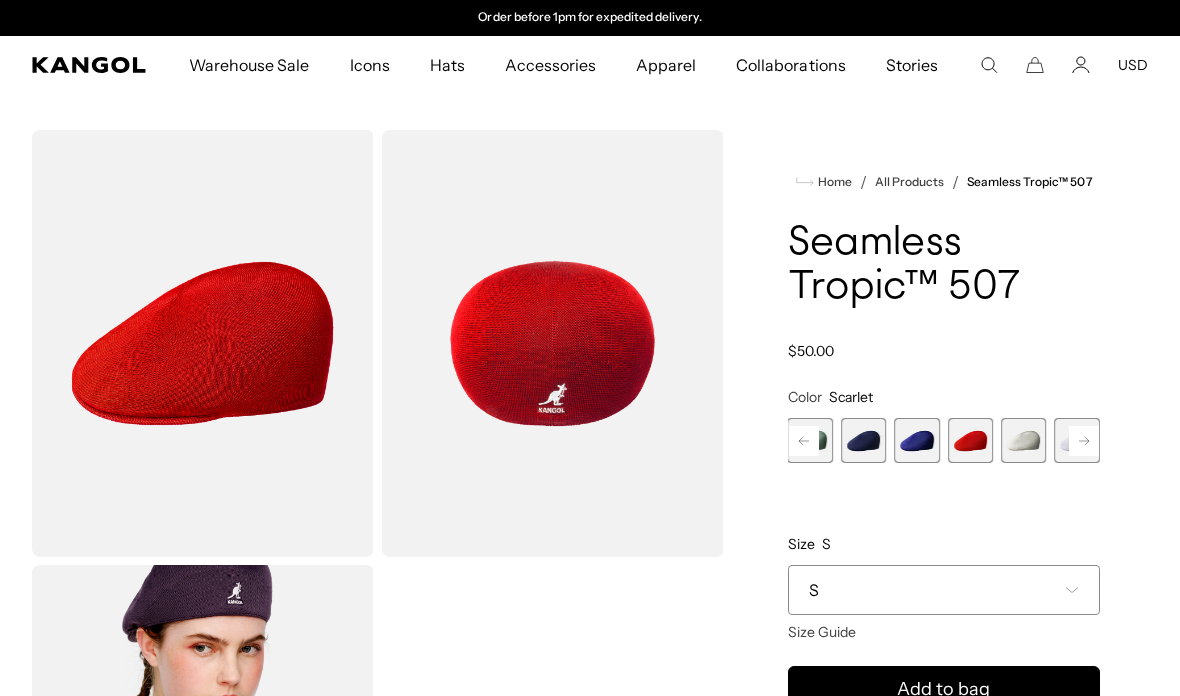 click at bounding box center [916, 440] 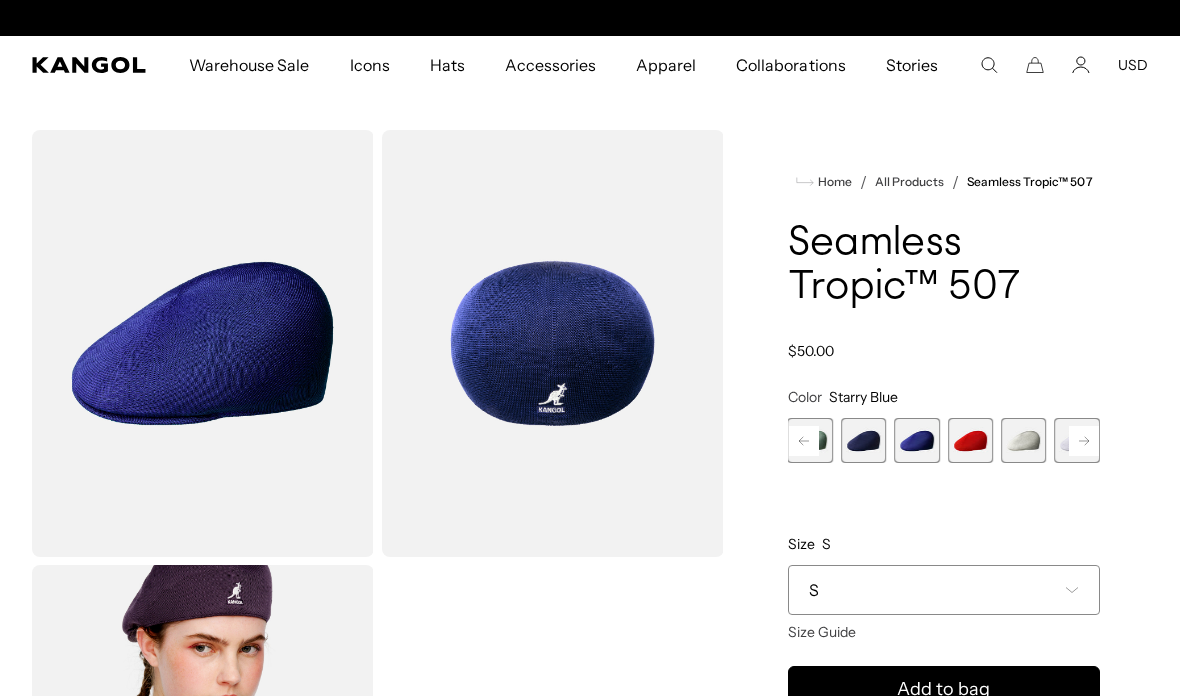 scroll, scrollTop: 0, scrollLeft: 0, axis: both 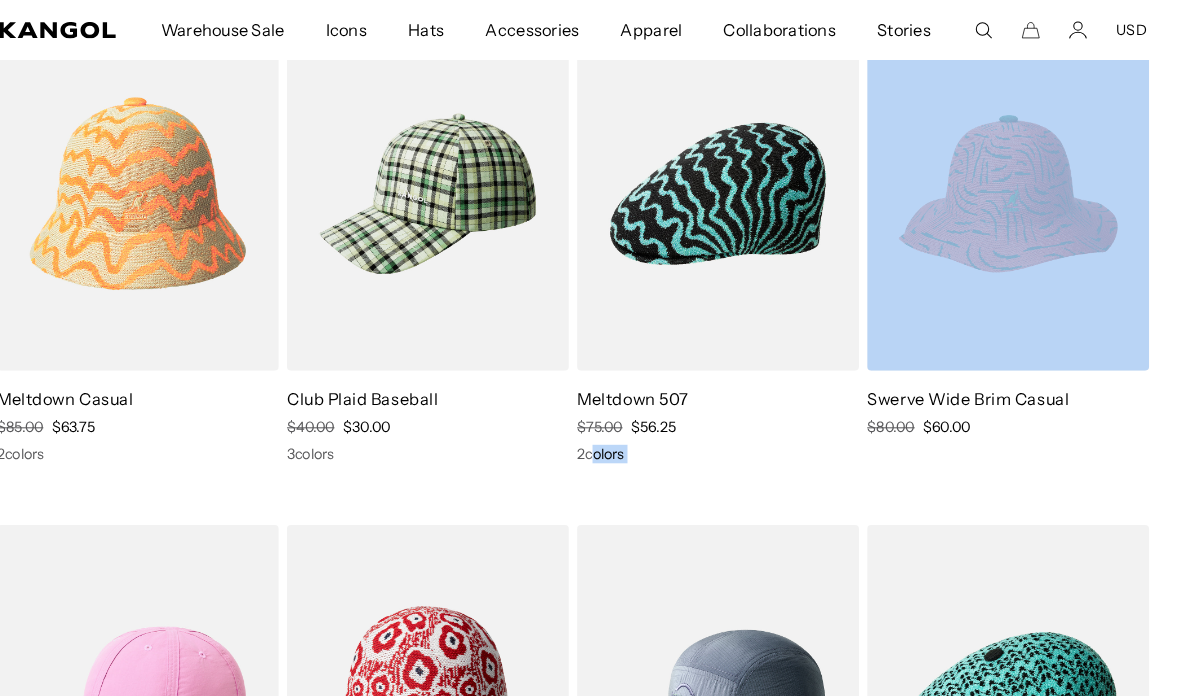 click at bounding box center (0, 0) 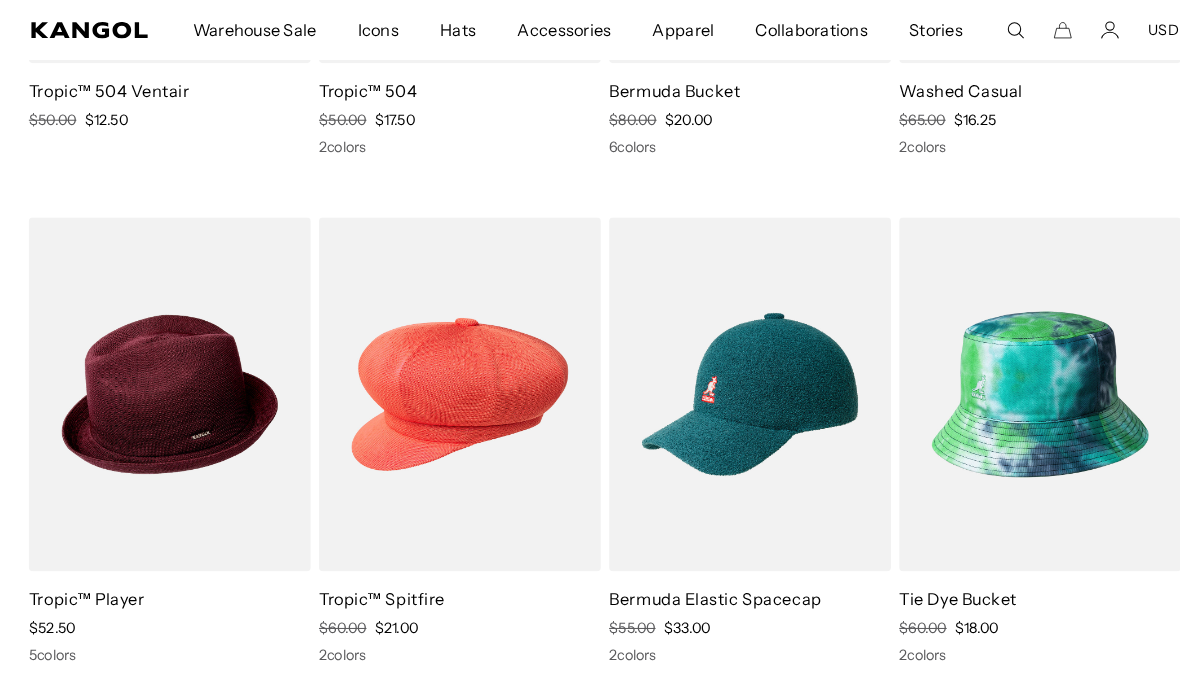 click at bounding box center [0, 0] 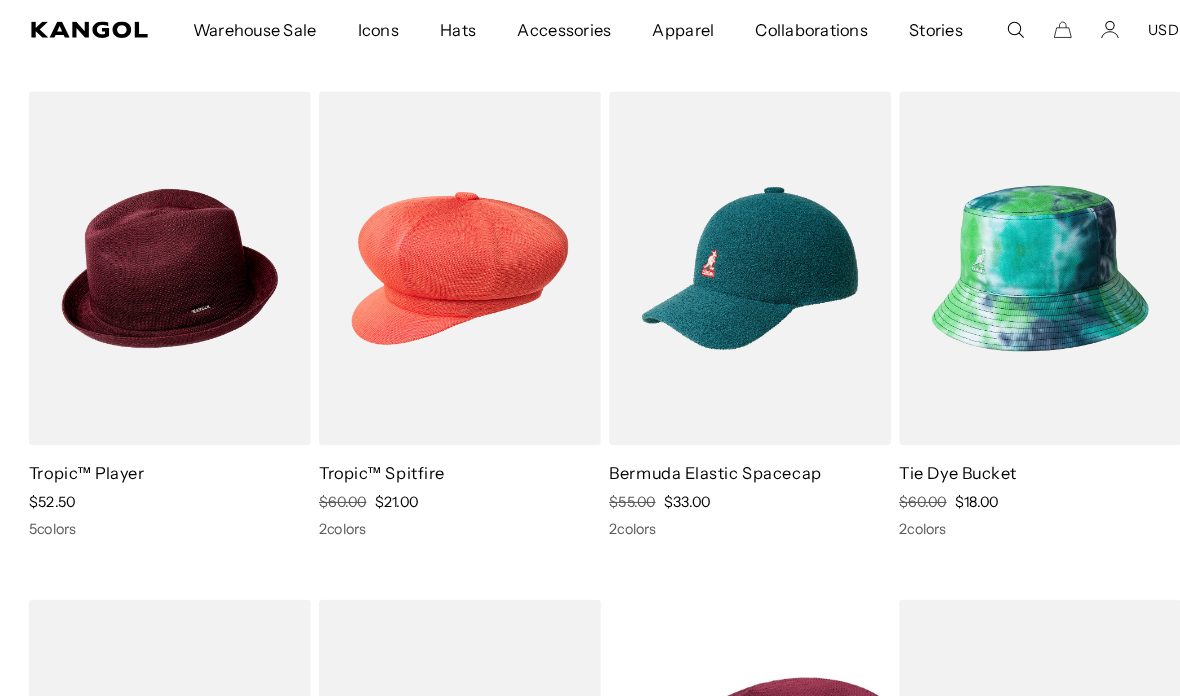 scroll, scrollTop: 5115, scrollLeft: 0, axis: vertical 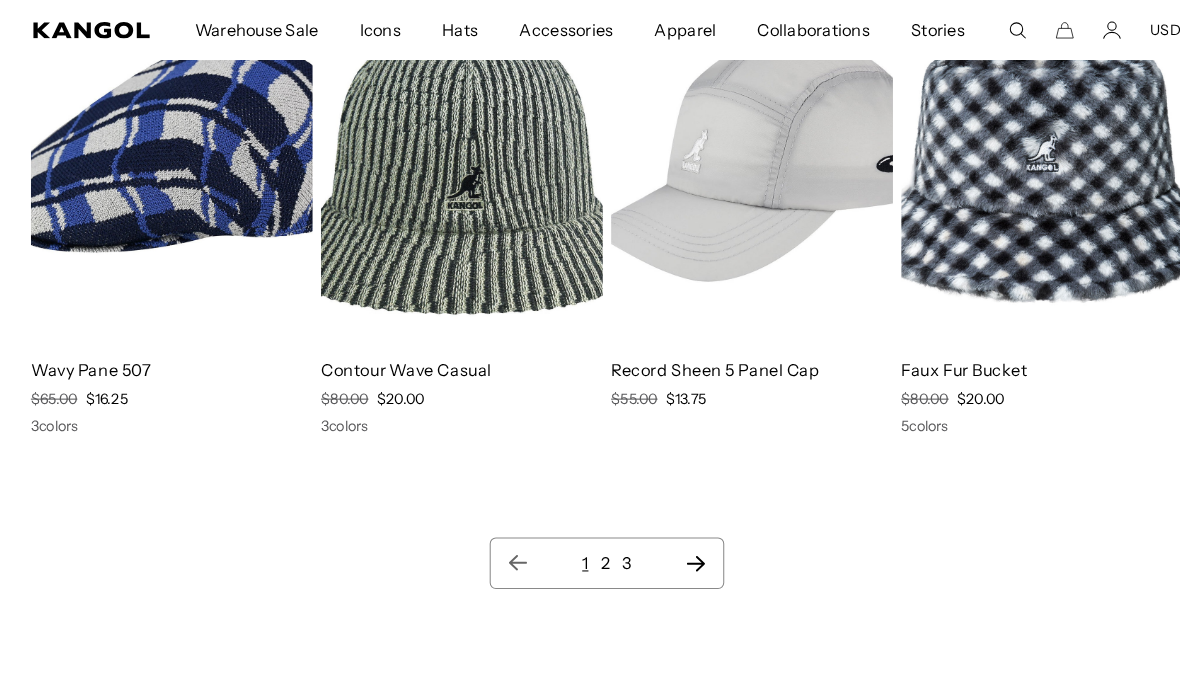 click 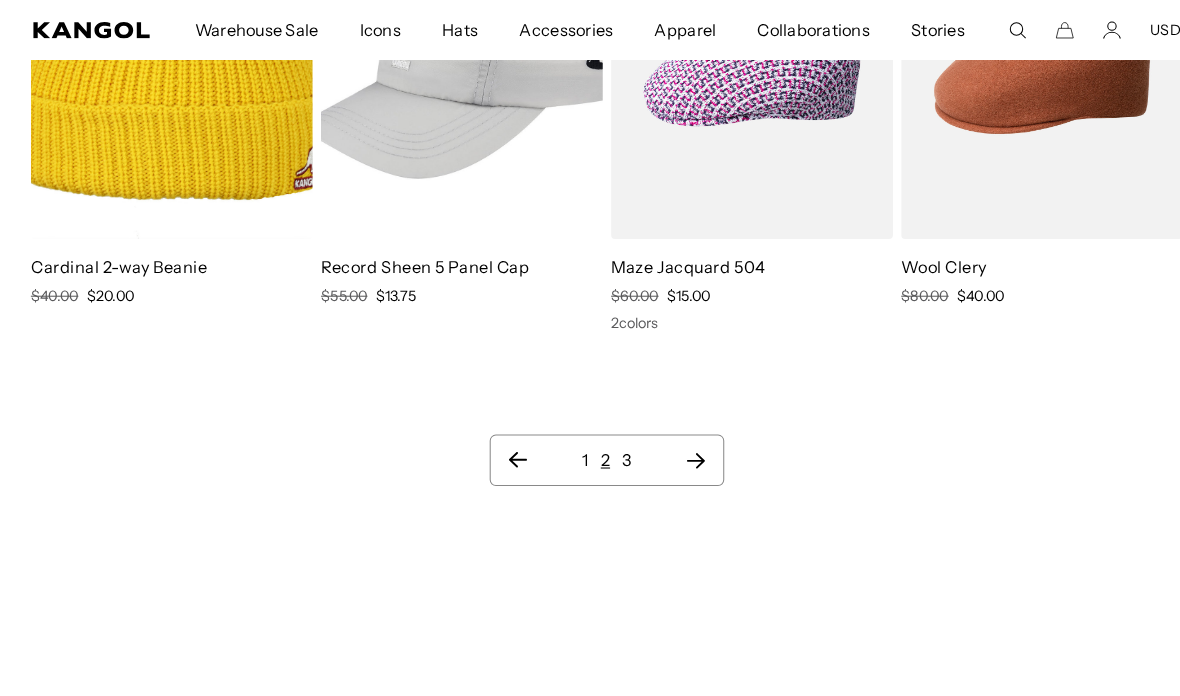 click on "3" at bounding box center [609, 447] 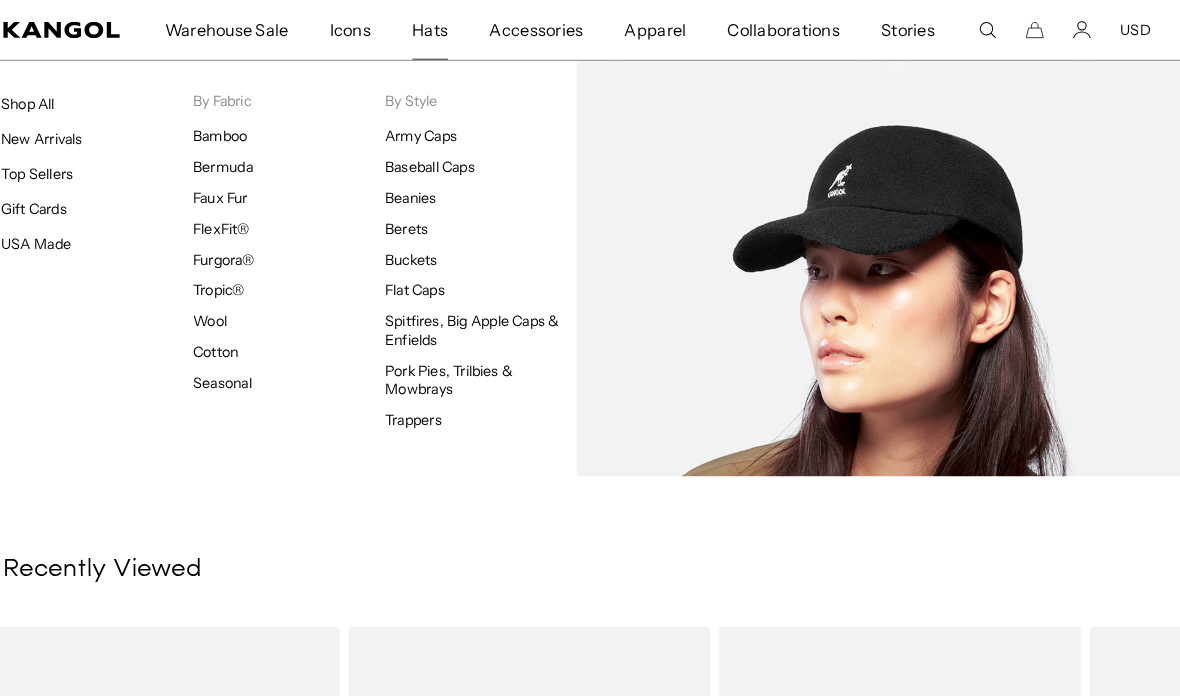 click on "Baseball Caps" at bounding box center [446, 162] 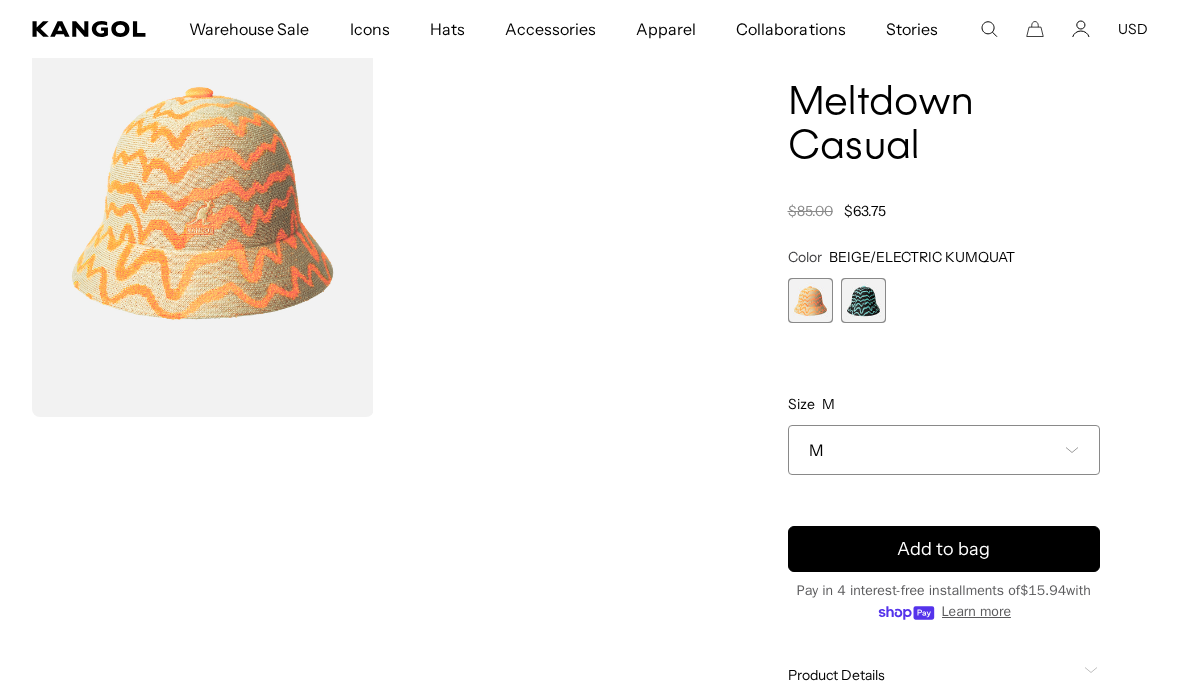 scroll, scrollTop: 0, scrollLeft: 0, axis: both 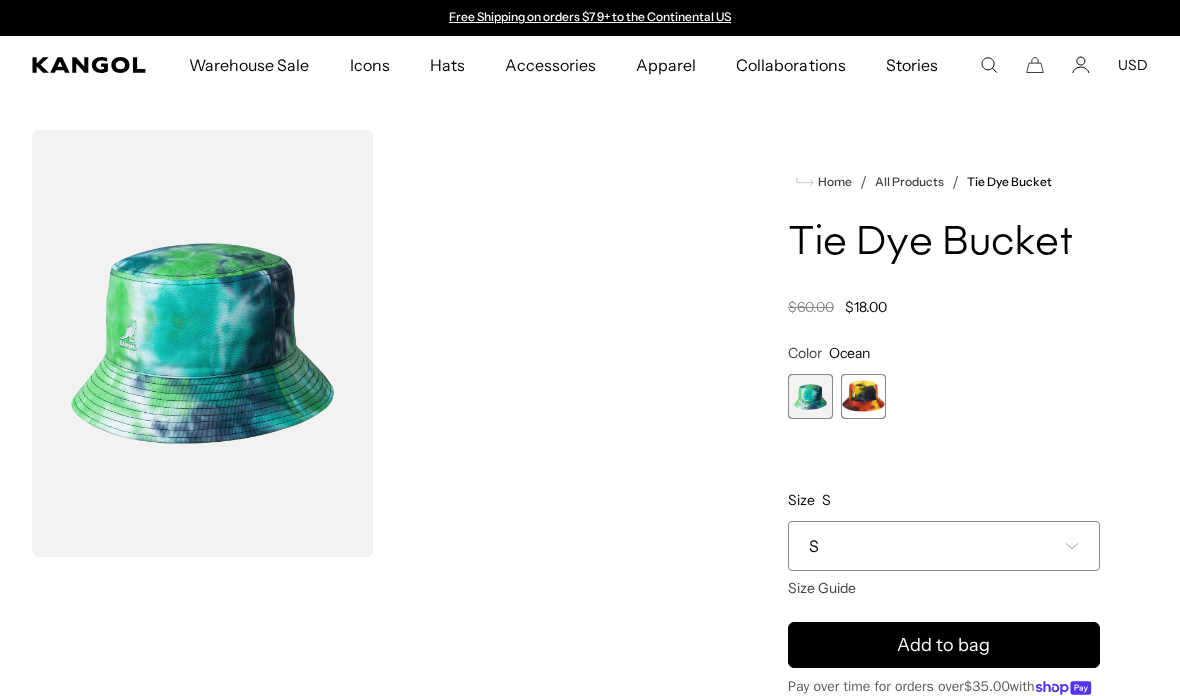 click at bounding box center [863, 396] 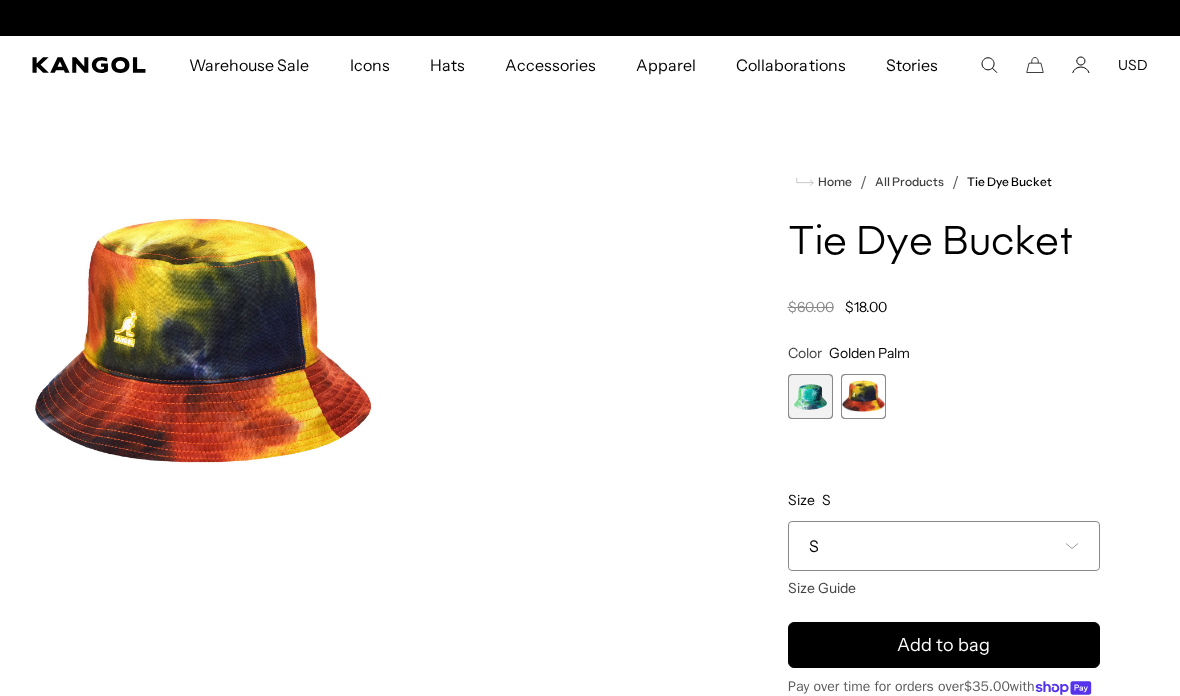 scroll, scrollTop: 0, scrollLeft: 0, axis: both 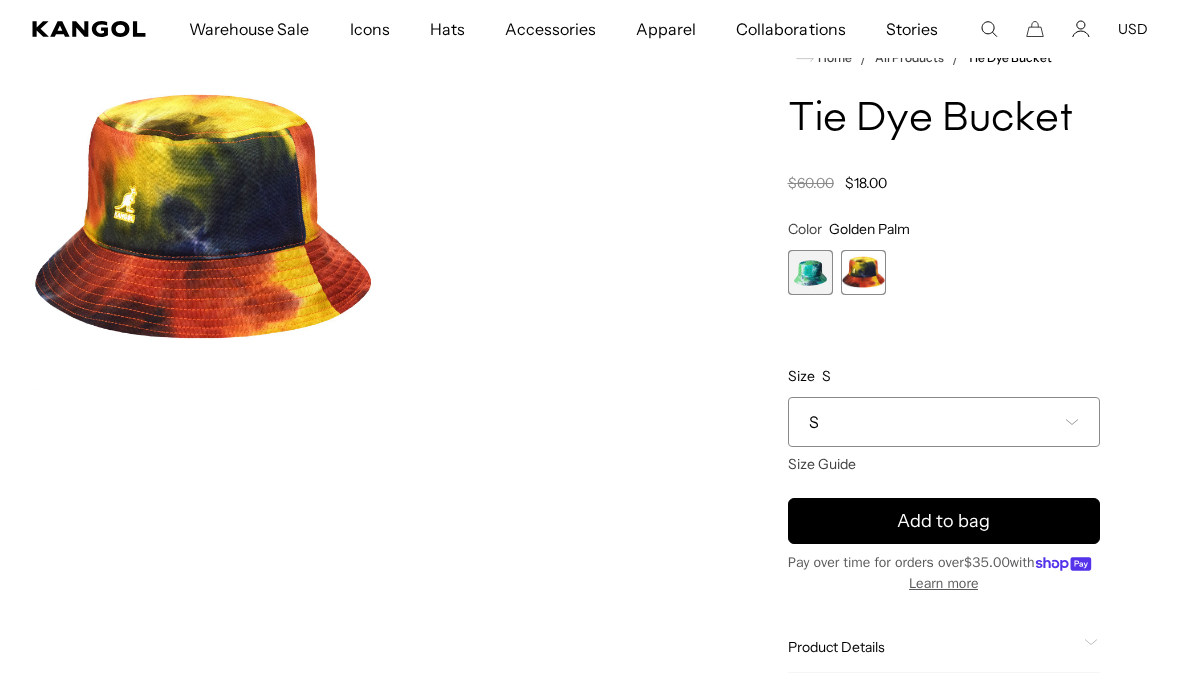click on "S" at bounding box center (944, 422) 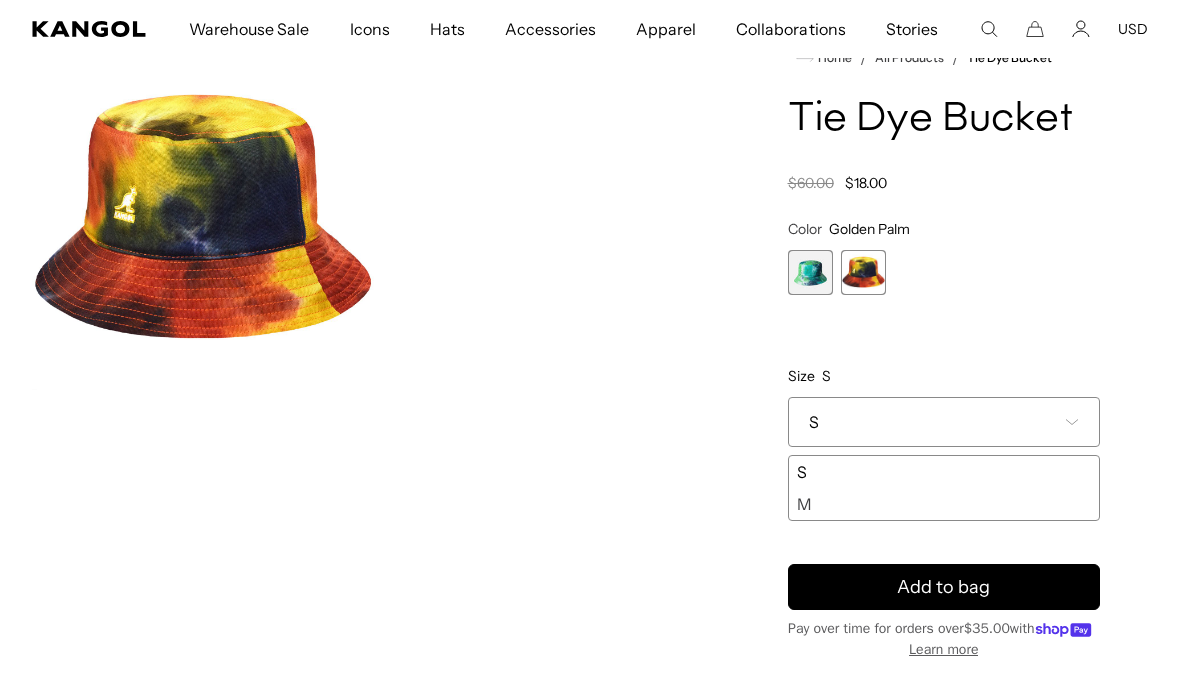 scroll, scrollTop: 0, scrollLeft: 412, axis: horizontal 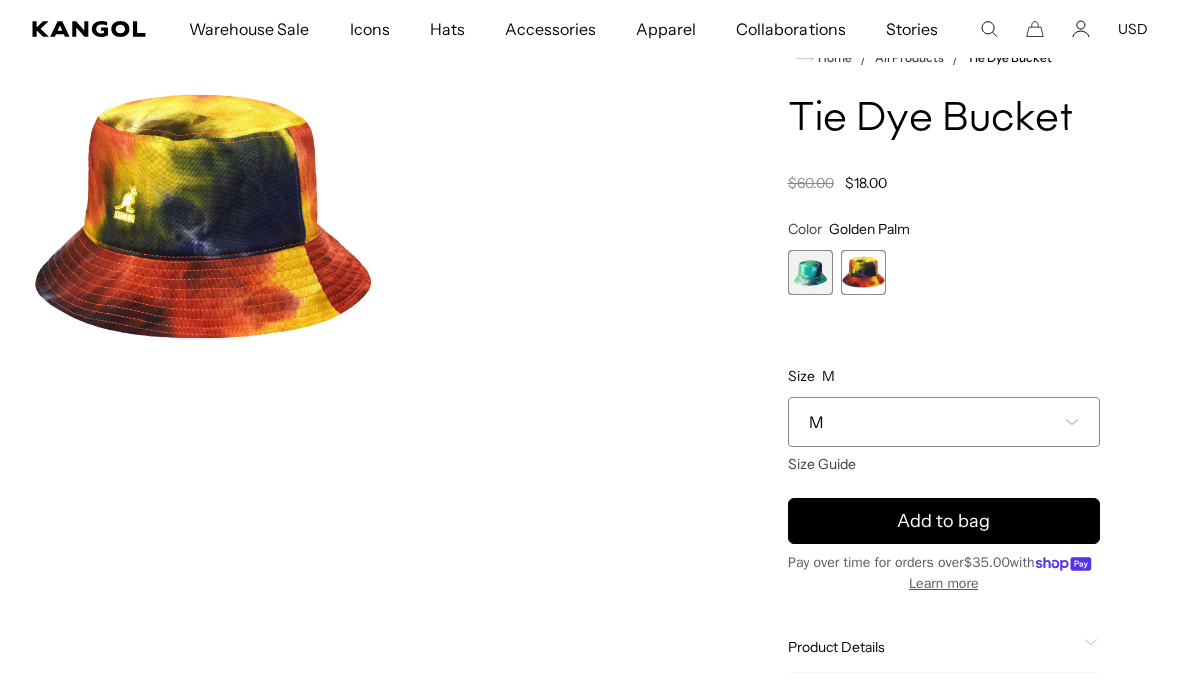 click on "Add to bag" at bounding box center [944, 521] 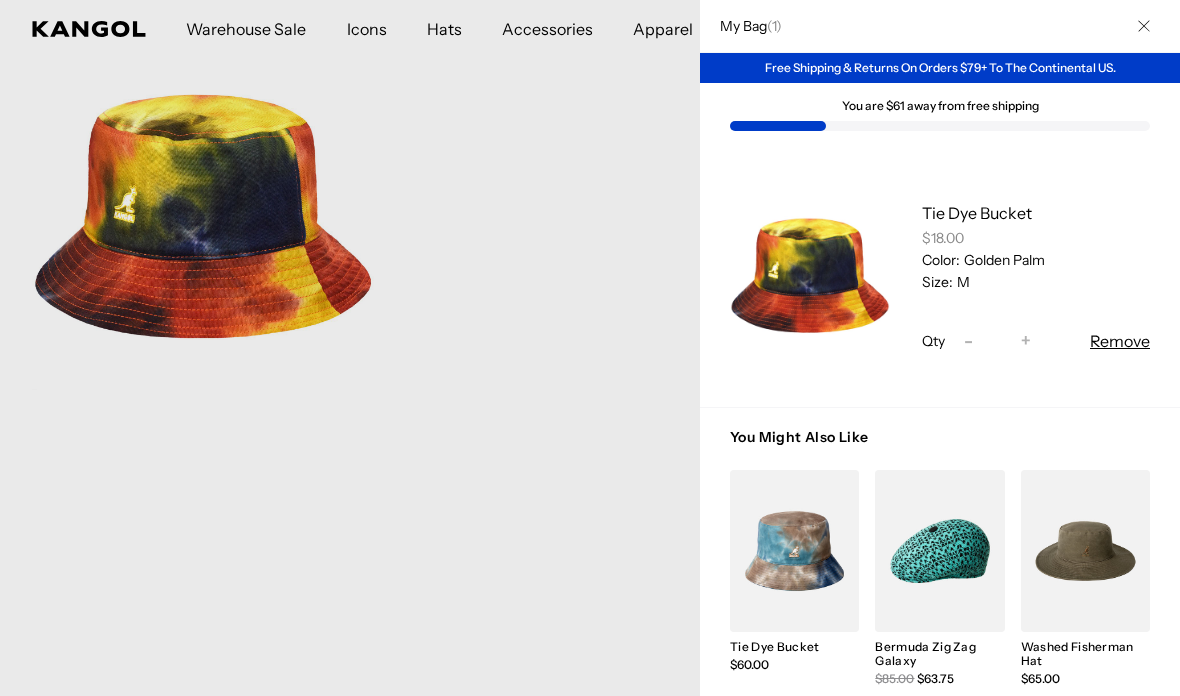 scroll, scrollTop: 0, scrollLeft: 412, axis: horizontal 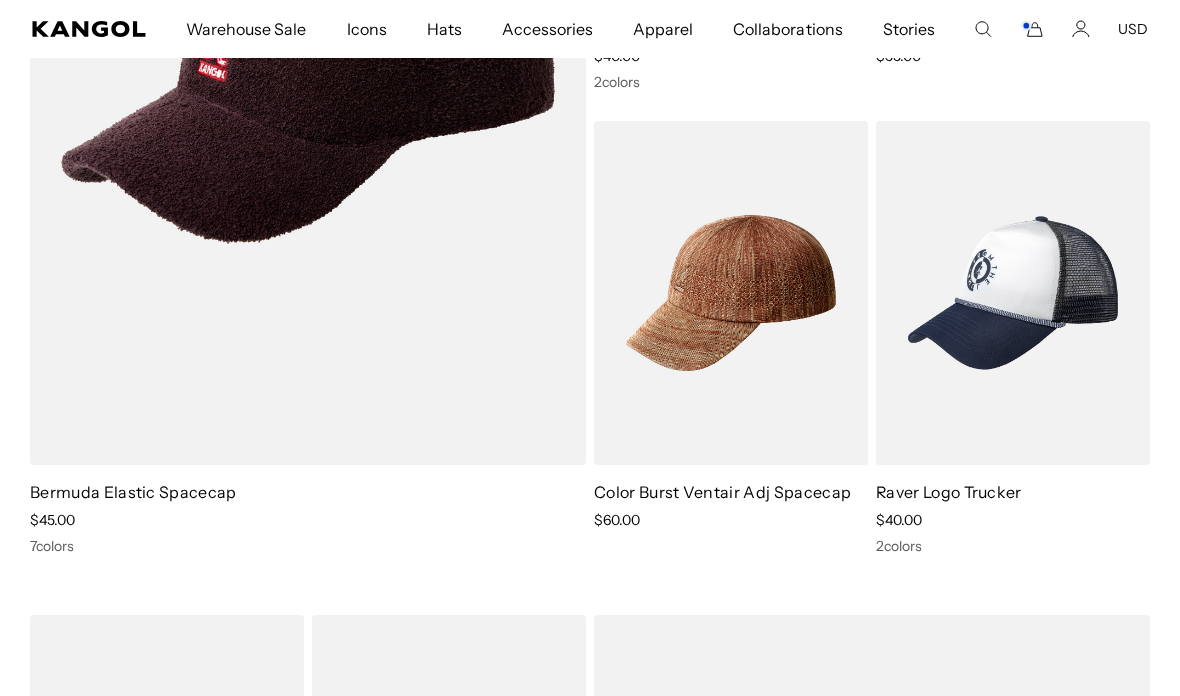 click at bounding box center [0, 0] 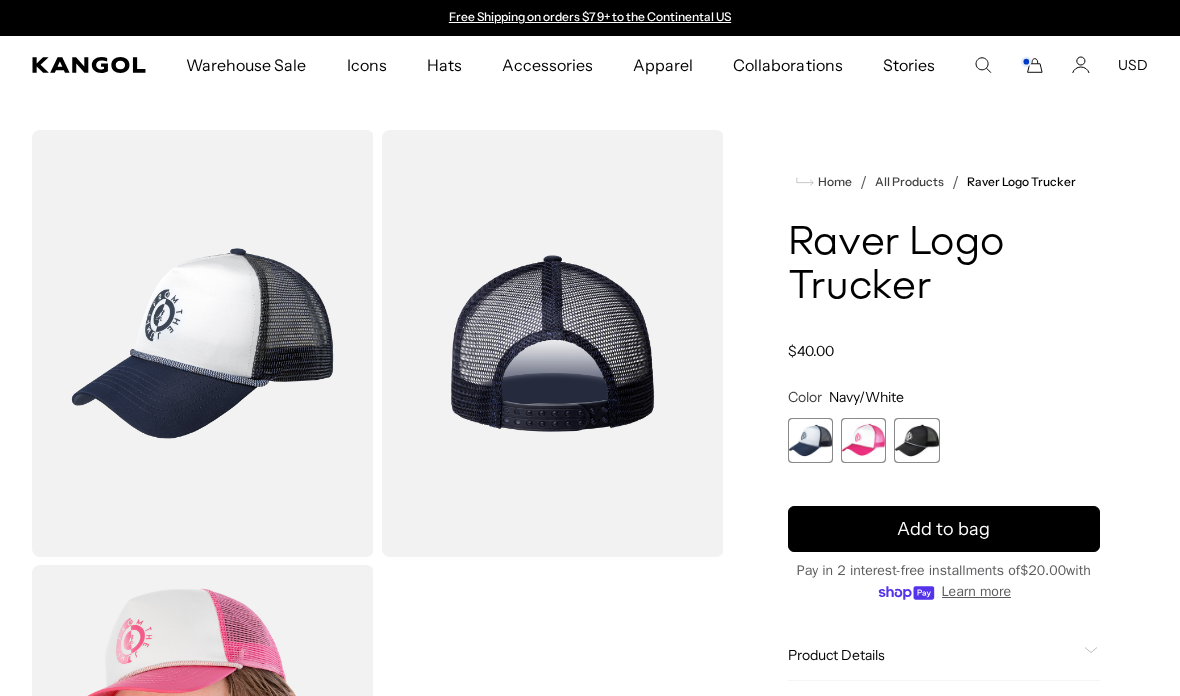 scroll, scrollTop: 0, scrollLeft: 0, axis: both 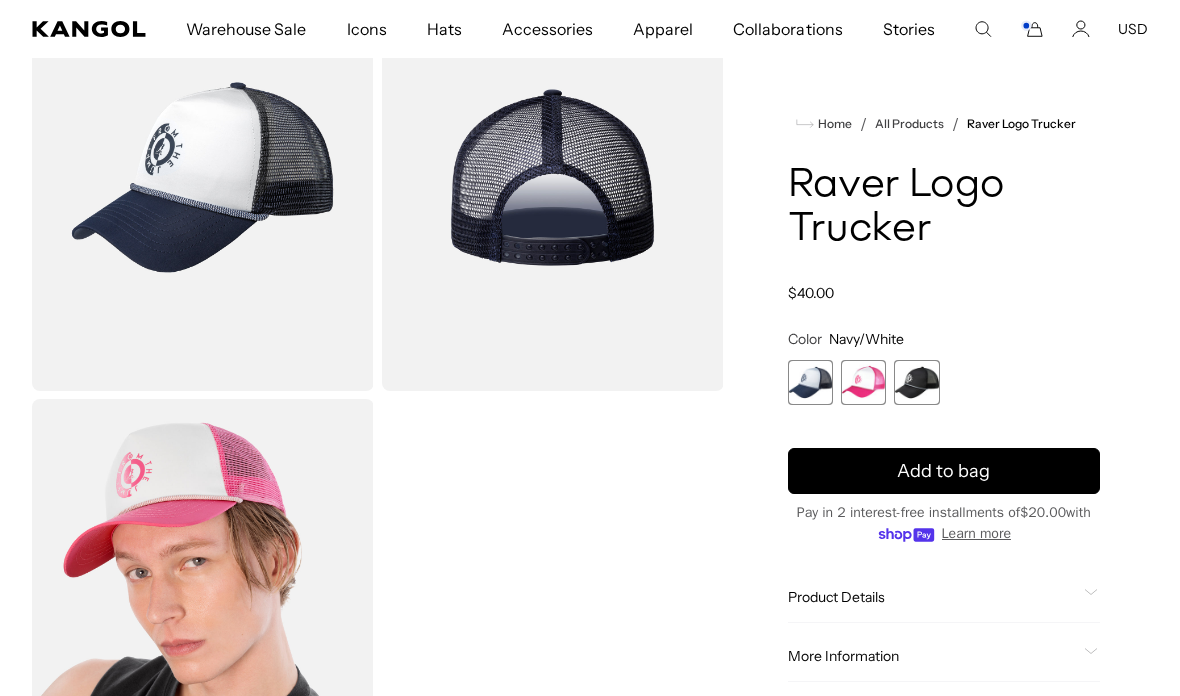 click at bounding box center [916, 382] 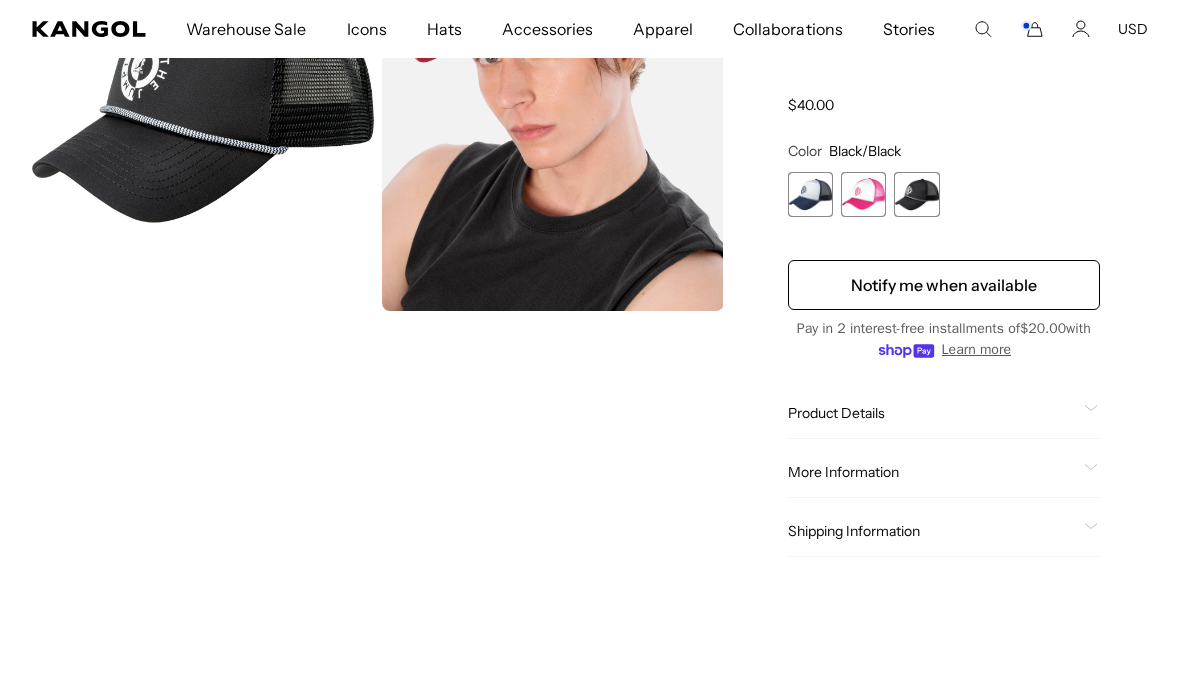 scroll, scrollTop: 0, scrollLeft: 0, axis: both 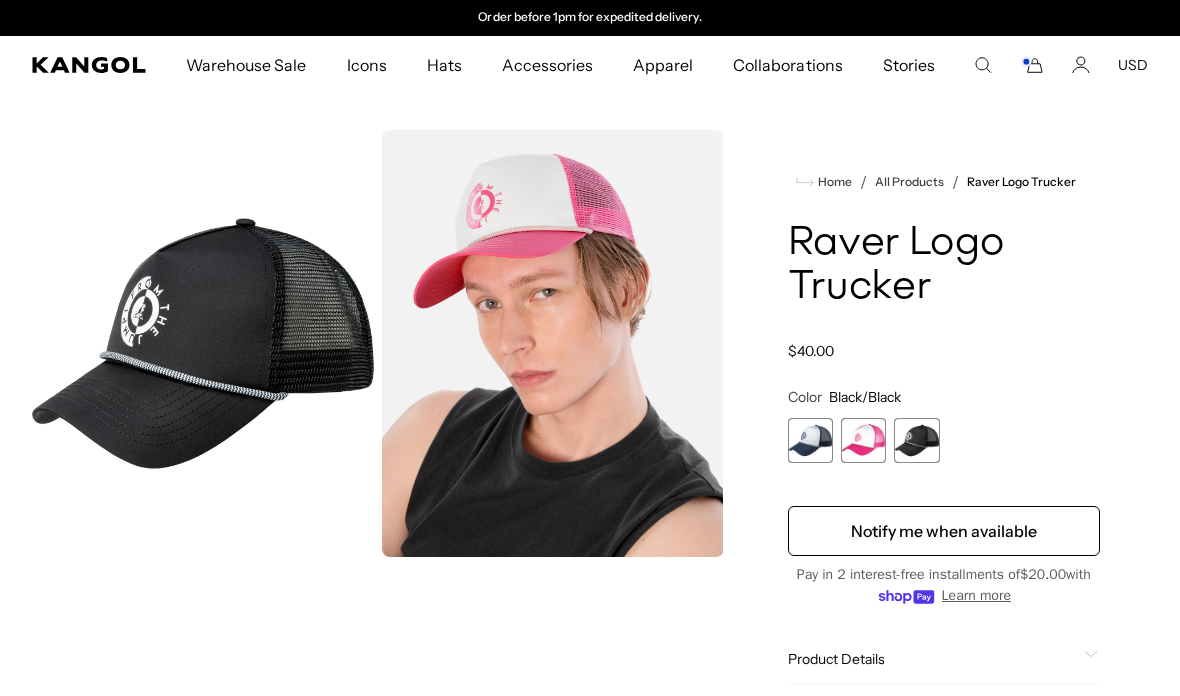 click at bounding box center [810, 440] 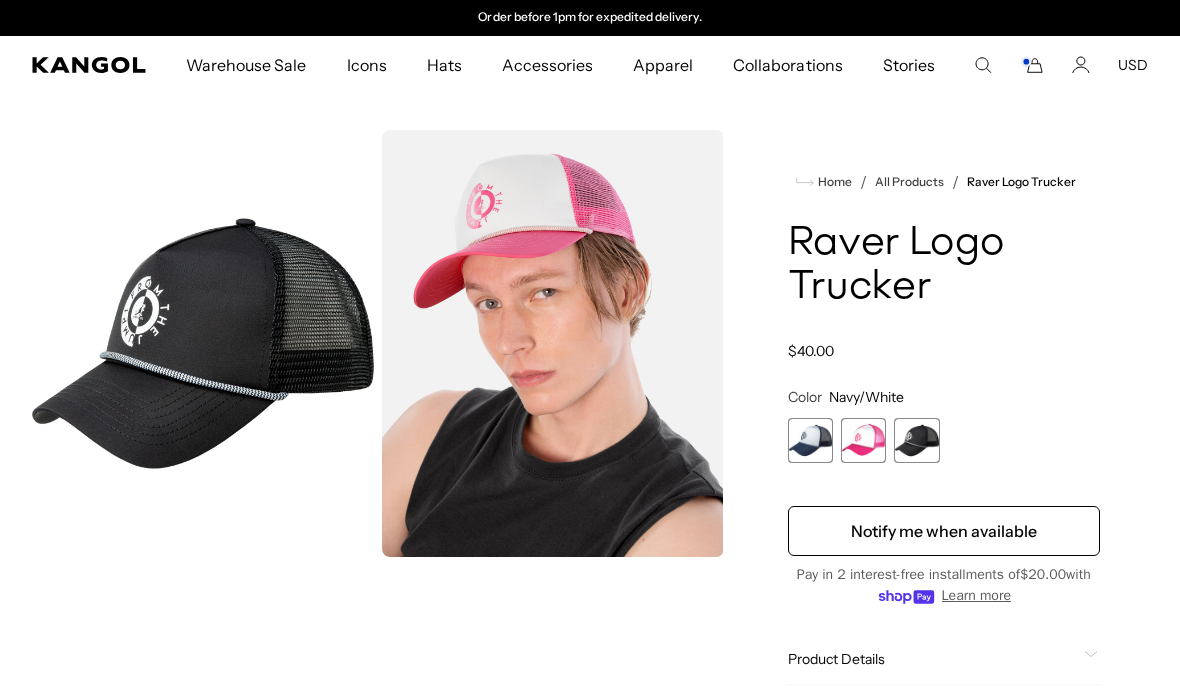 scroll, scrollTop: 80, scrollLeft: 0, axis: vertical 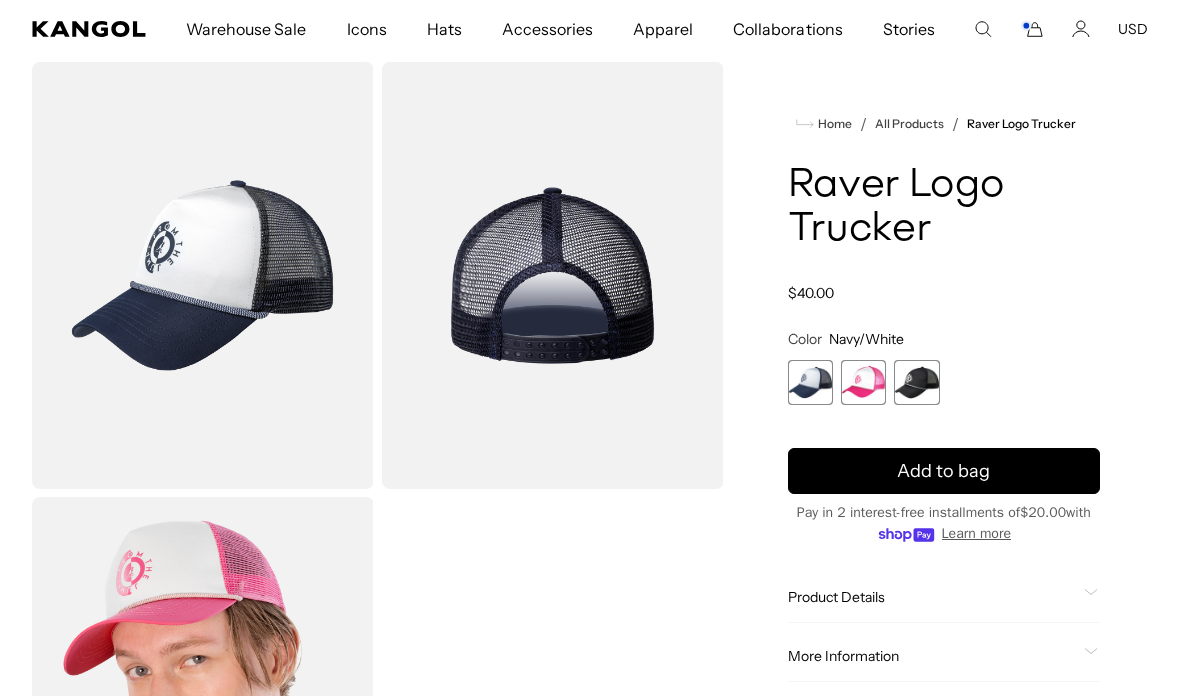 click 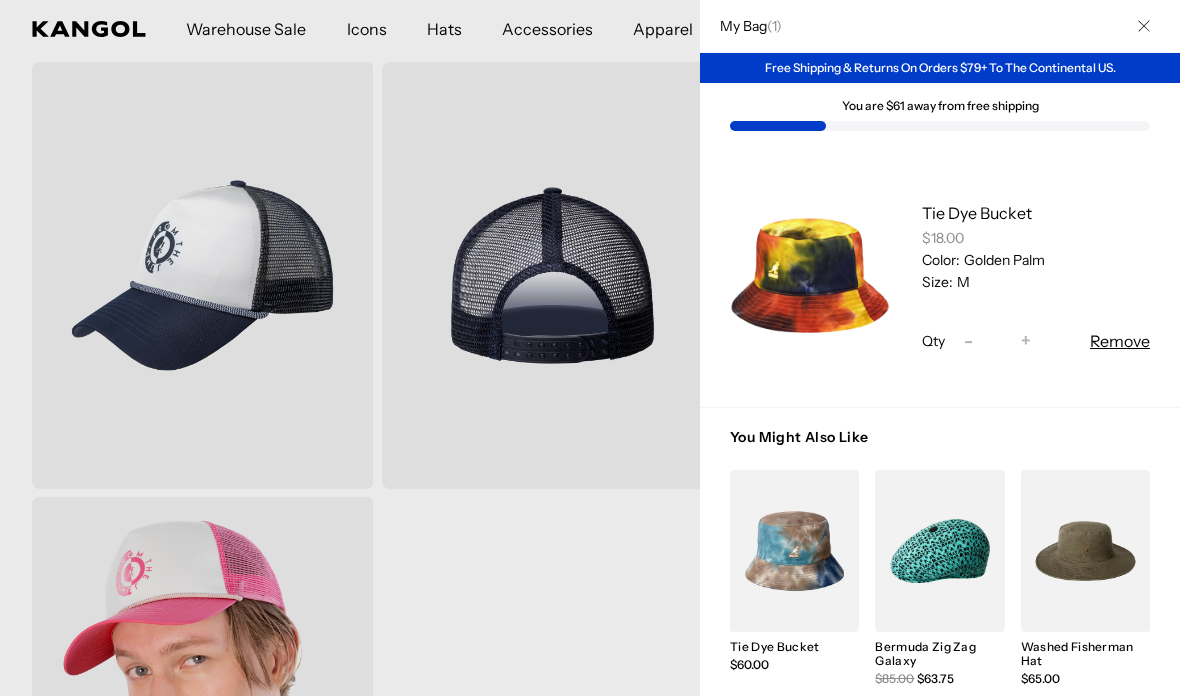 scroll, scrollTop: 0, scrollLeft: 412, axis: horizontal 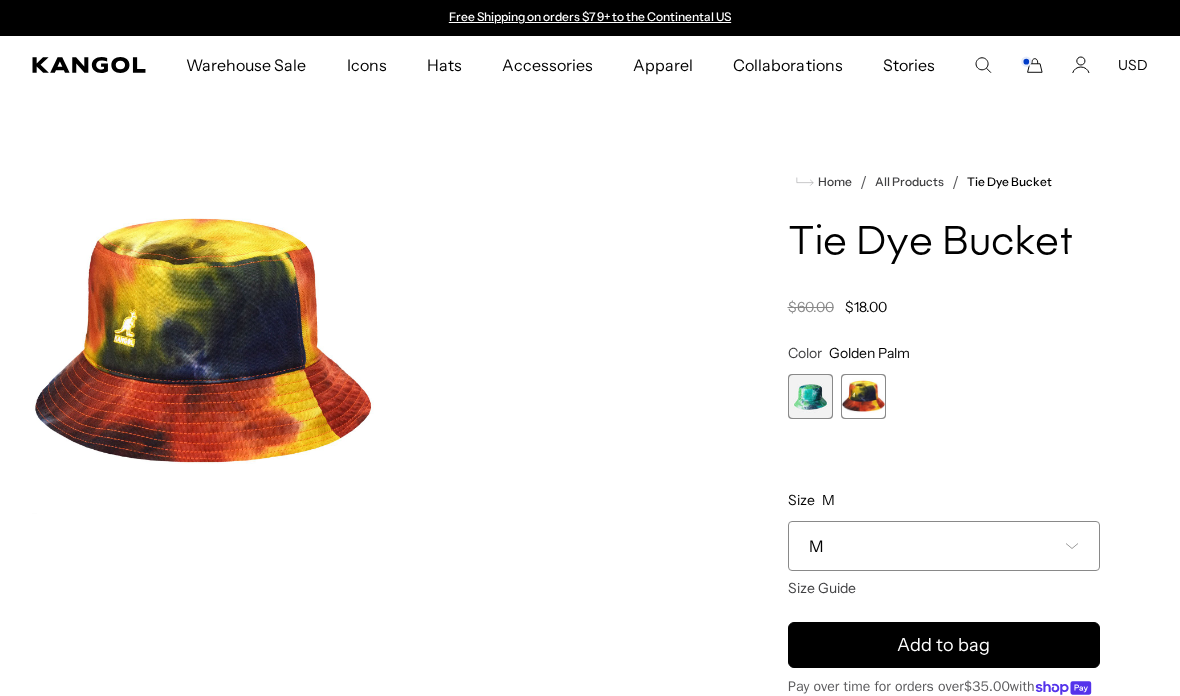 click at bounding box center [810, 396] 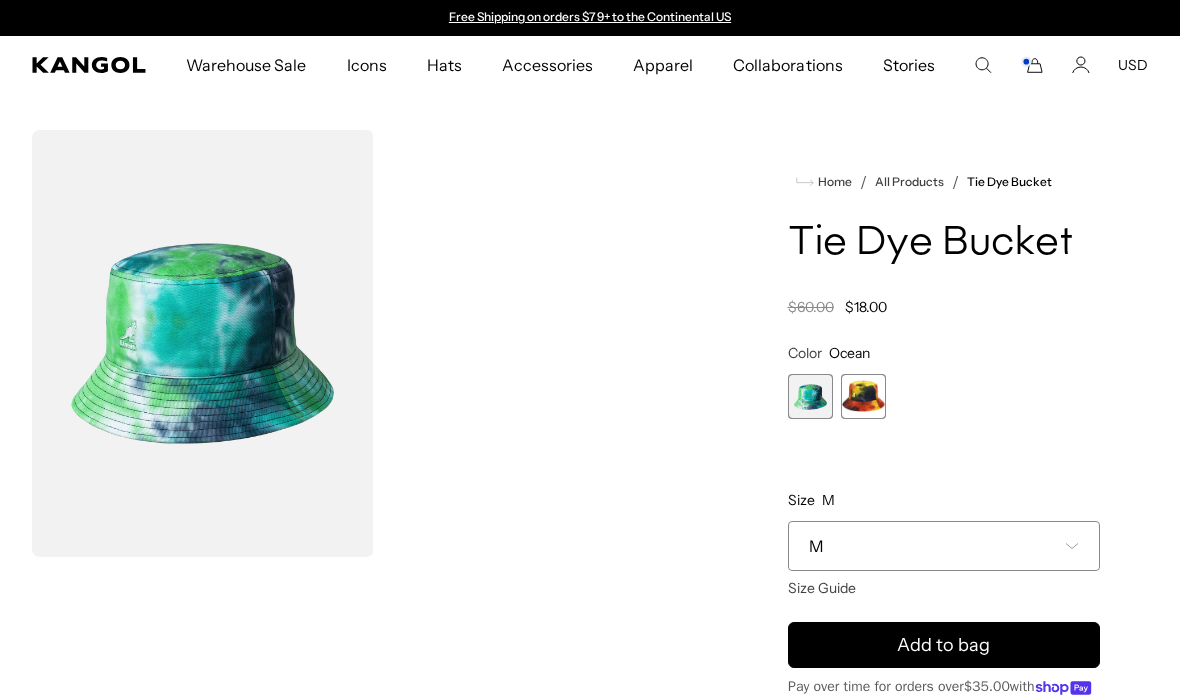 scroll, scrollTop: 0, scrollLeft: 0, axis: both 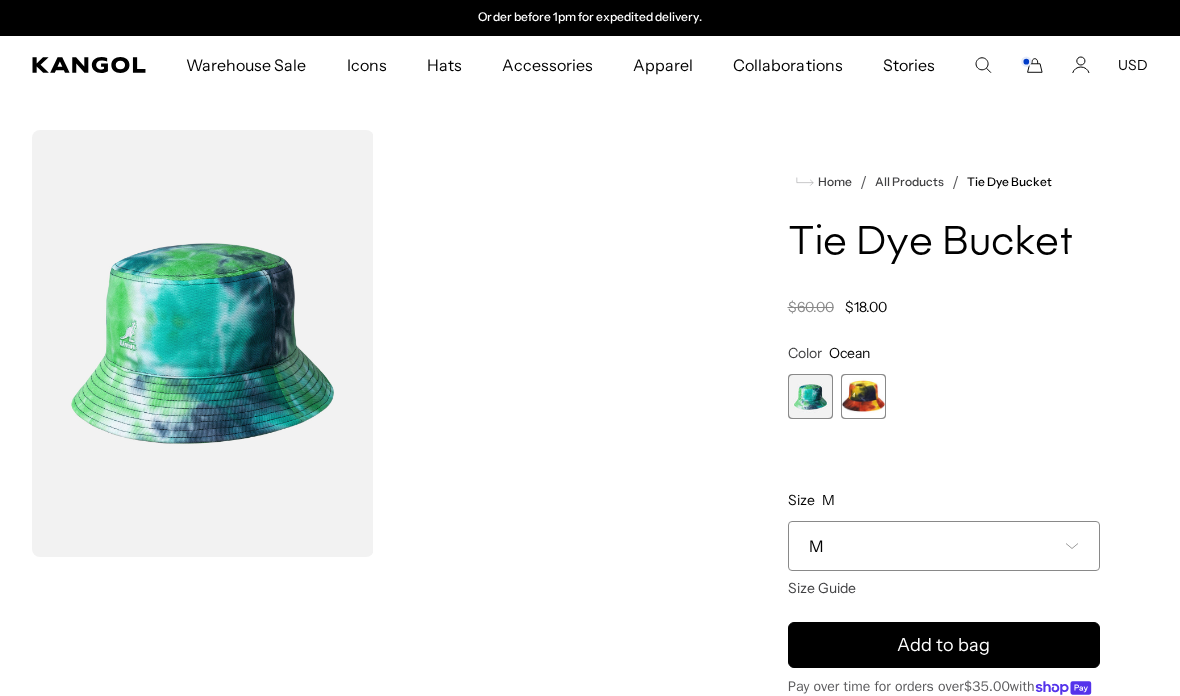 click at bounding box center (863, 396) 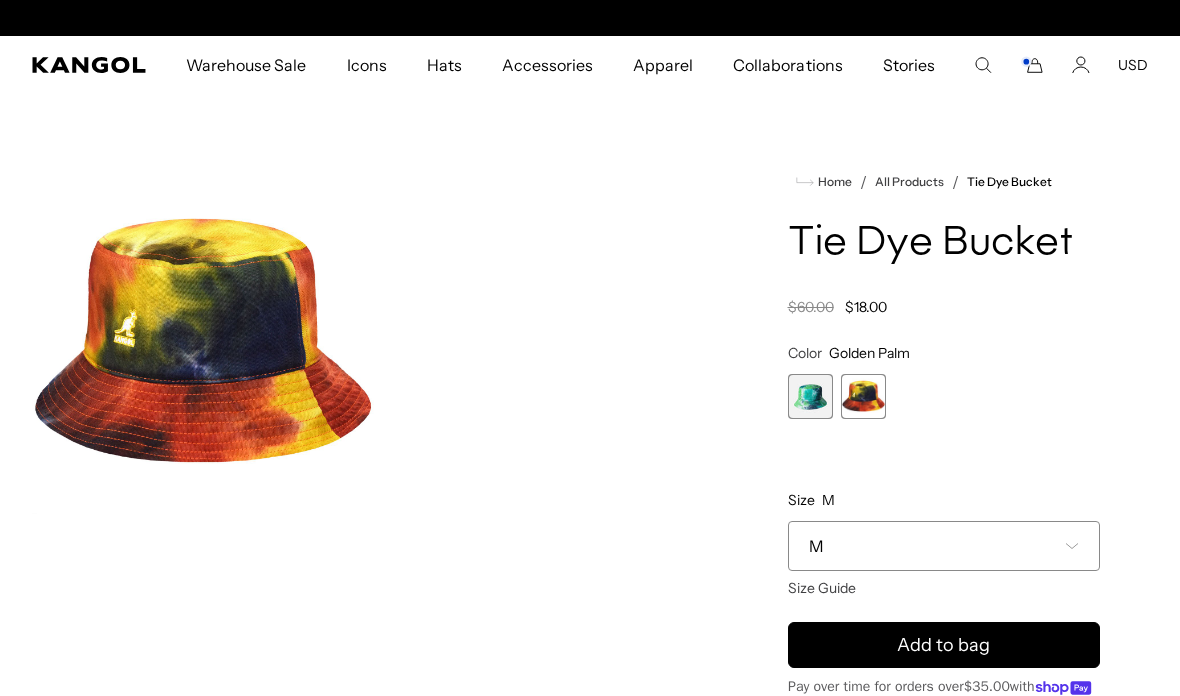 scroll, scrollTop: 0, scrollLeft: 0, axis: both 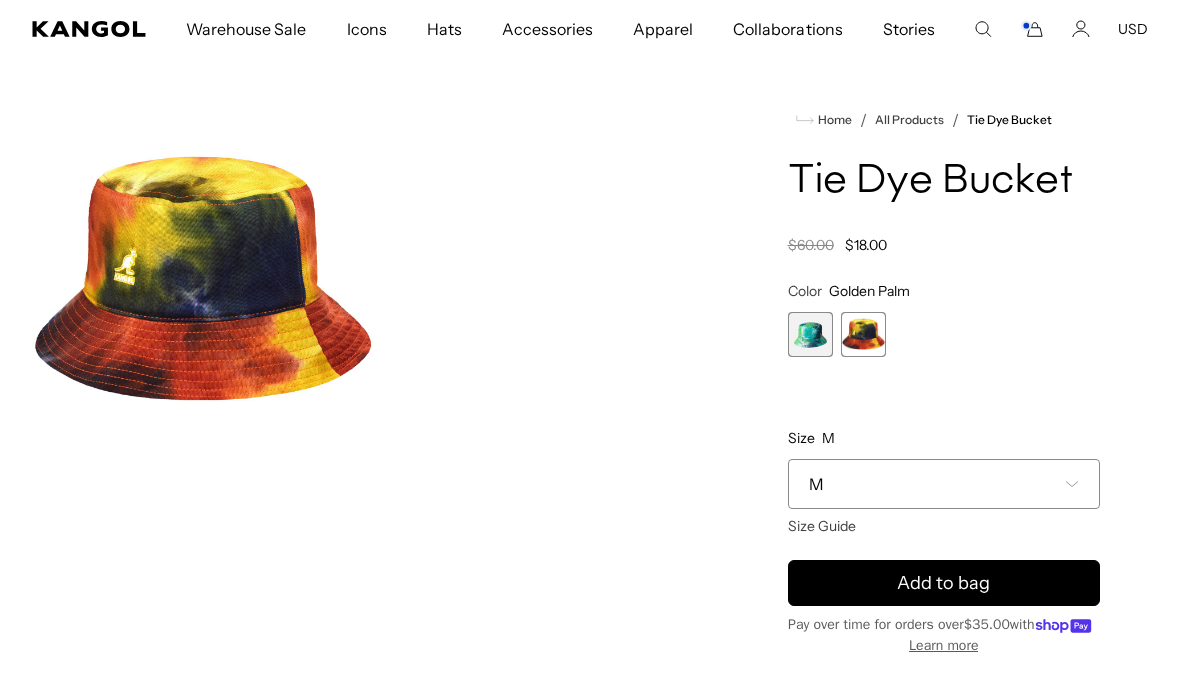 click 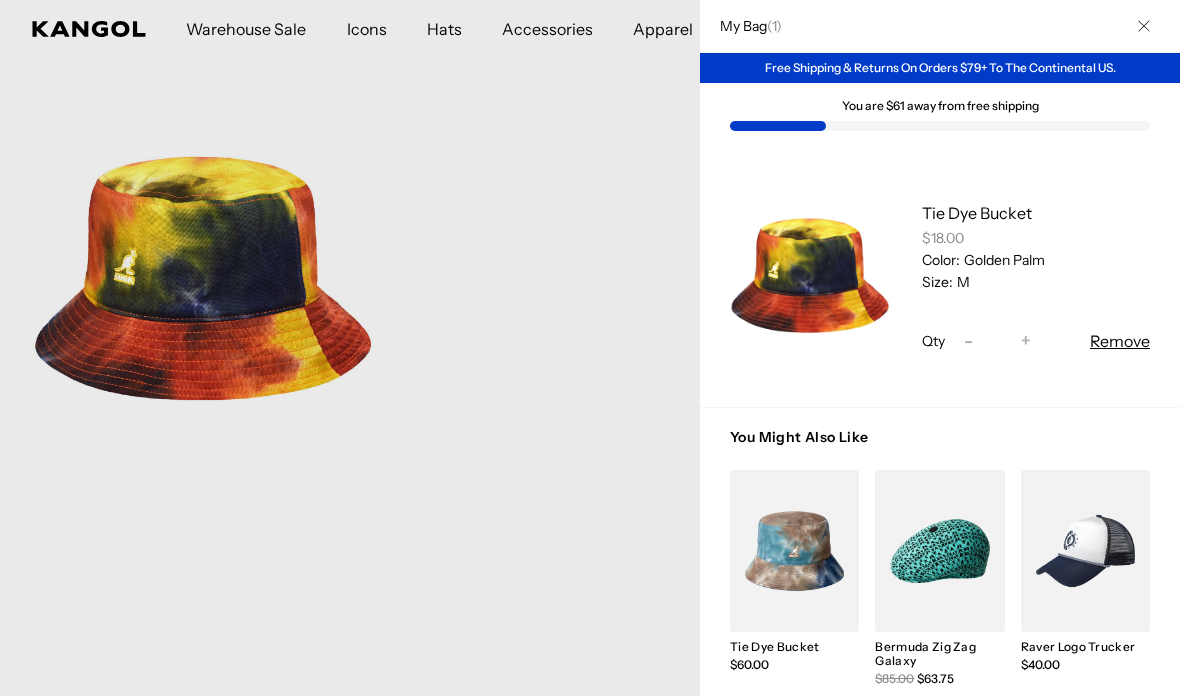 scroll, scrollTop: 0, scrollLeft: 0, axis: both 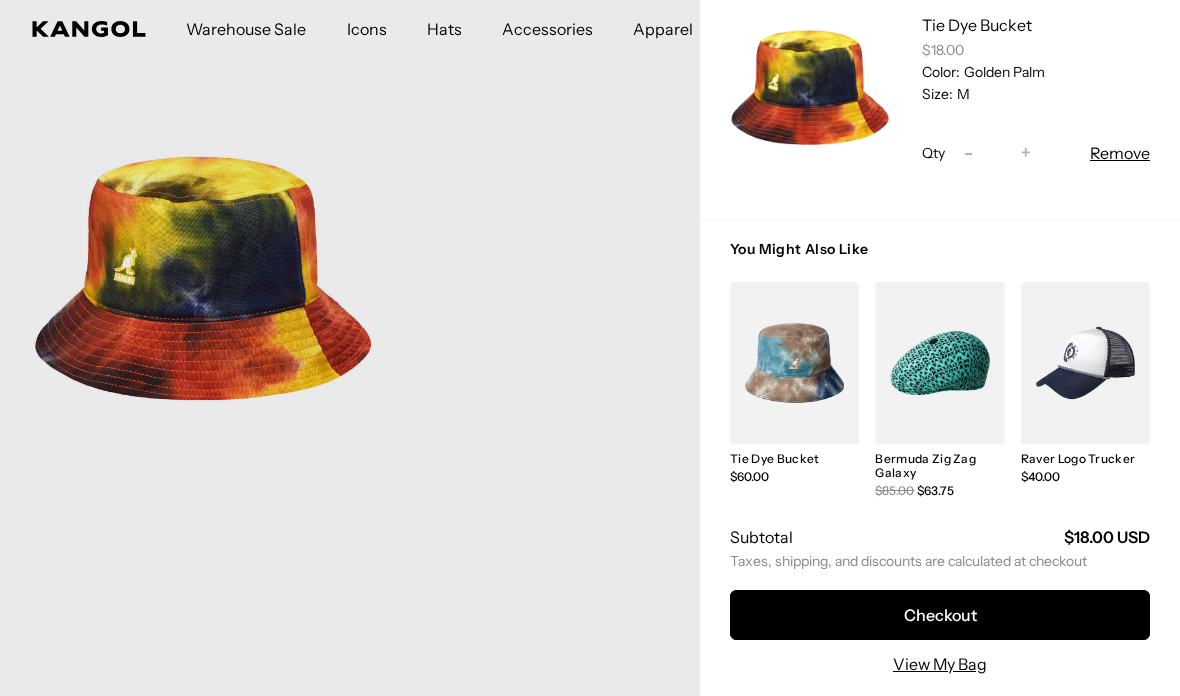click on "Checkout" at bounding box center (940, 615) 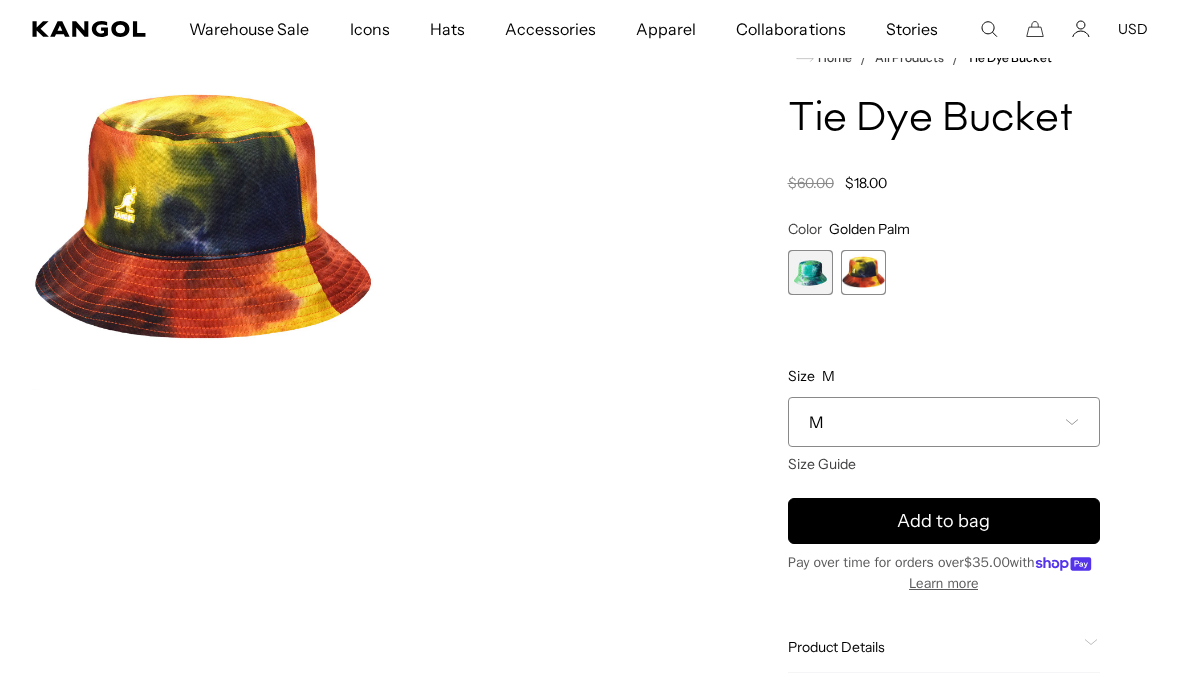 scroll, scrollTop: 0, scrollLeft: 0, axis: both 